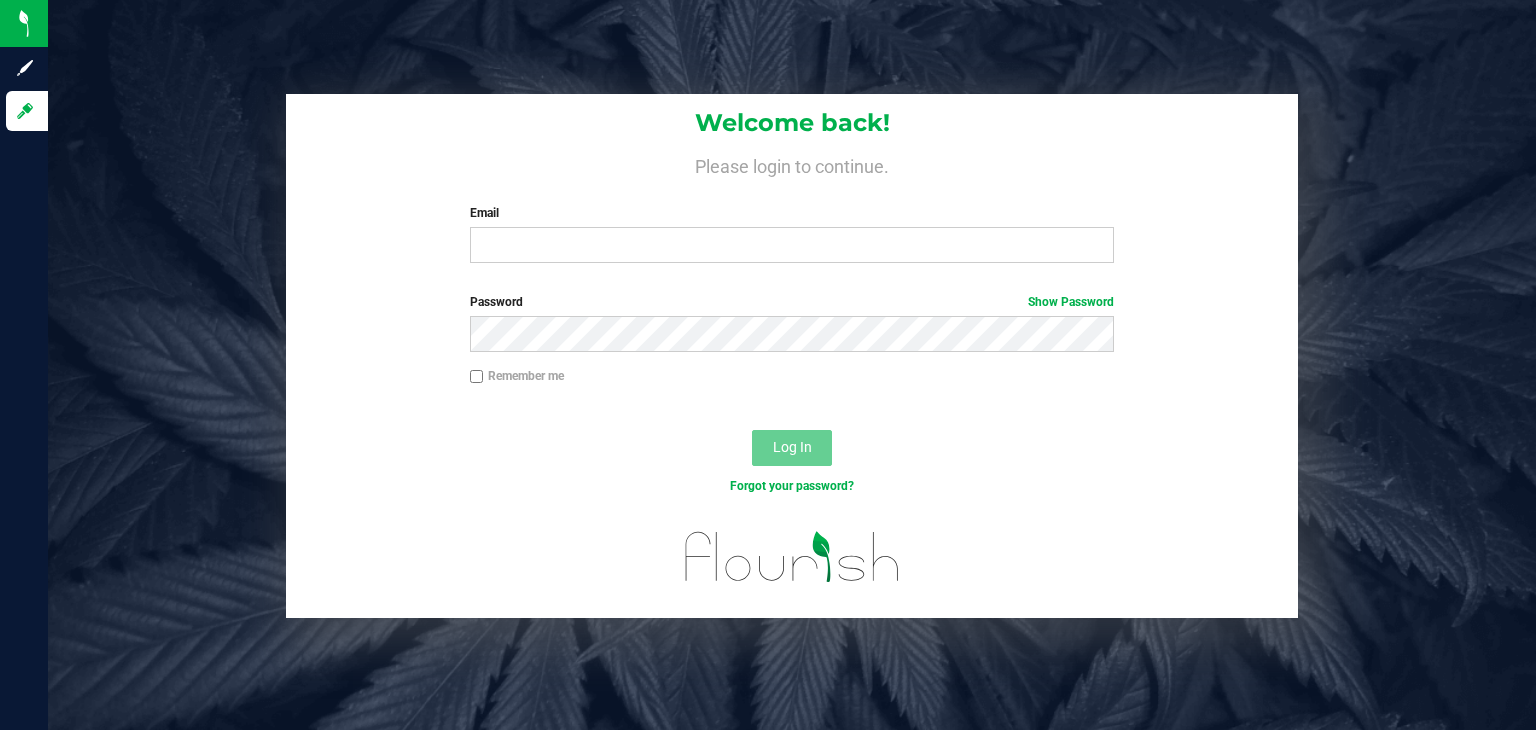 scroll, scrollTop: 0, scrollLeft: 0, axis: both 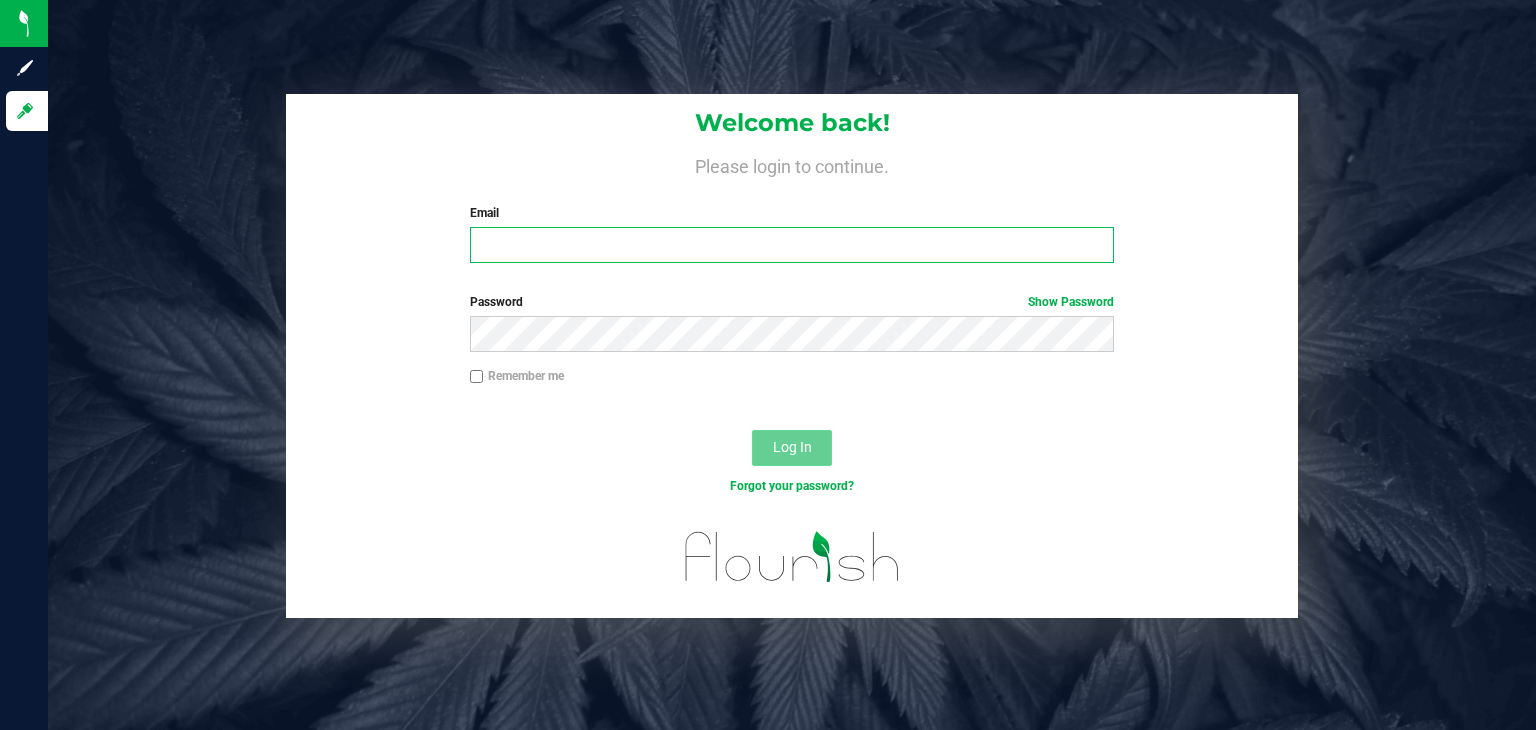 type on "[PERSON_NAME][EMAIL_ADDRESS][DOMAIN_NAME]" 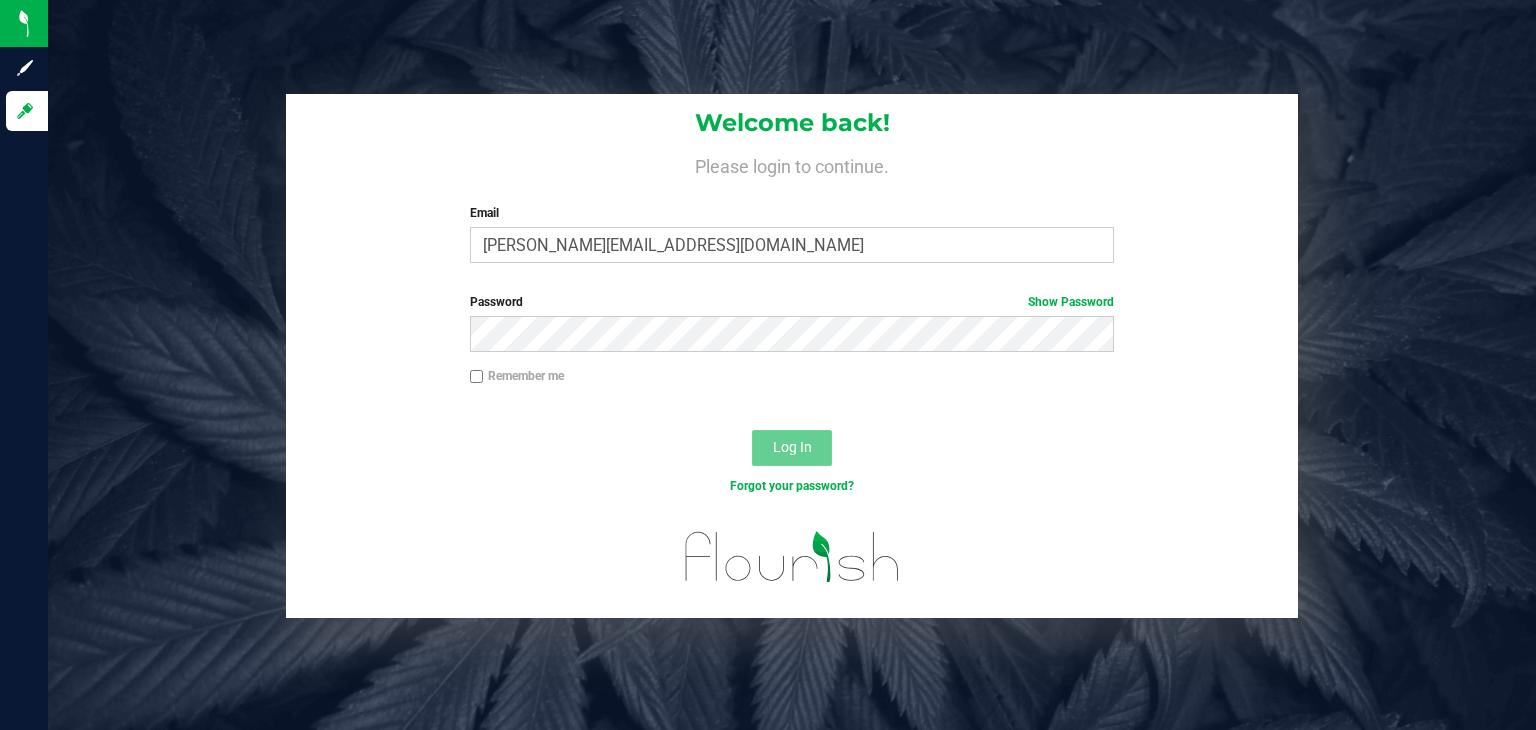 click on "Log In" at bounding box center (792, 448) 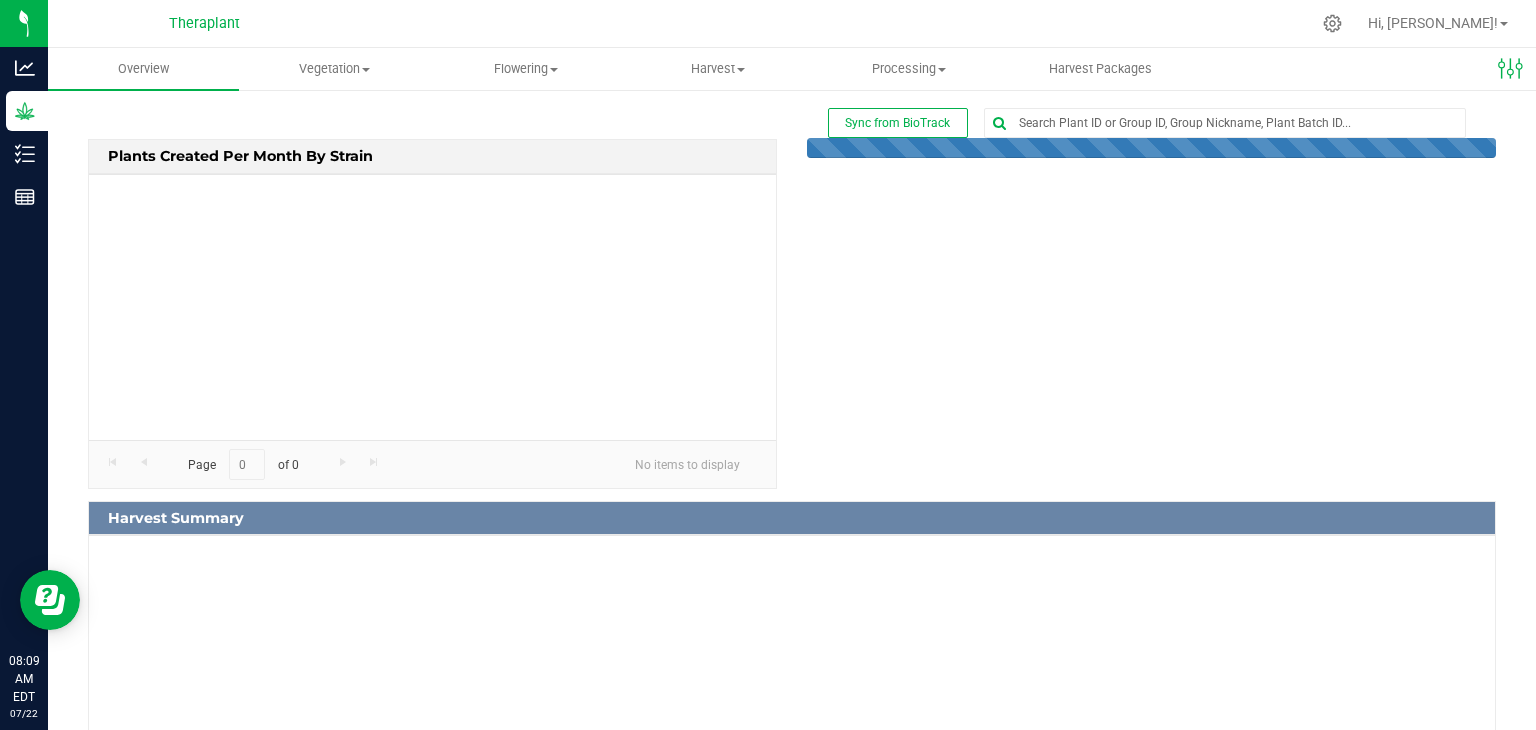 scroll, scrollTop: 0, scrollLeft: 0, axis: both 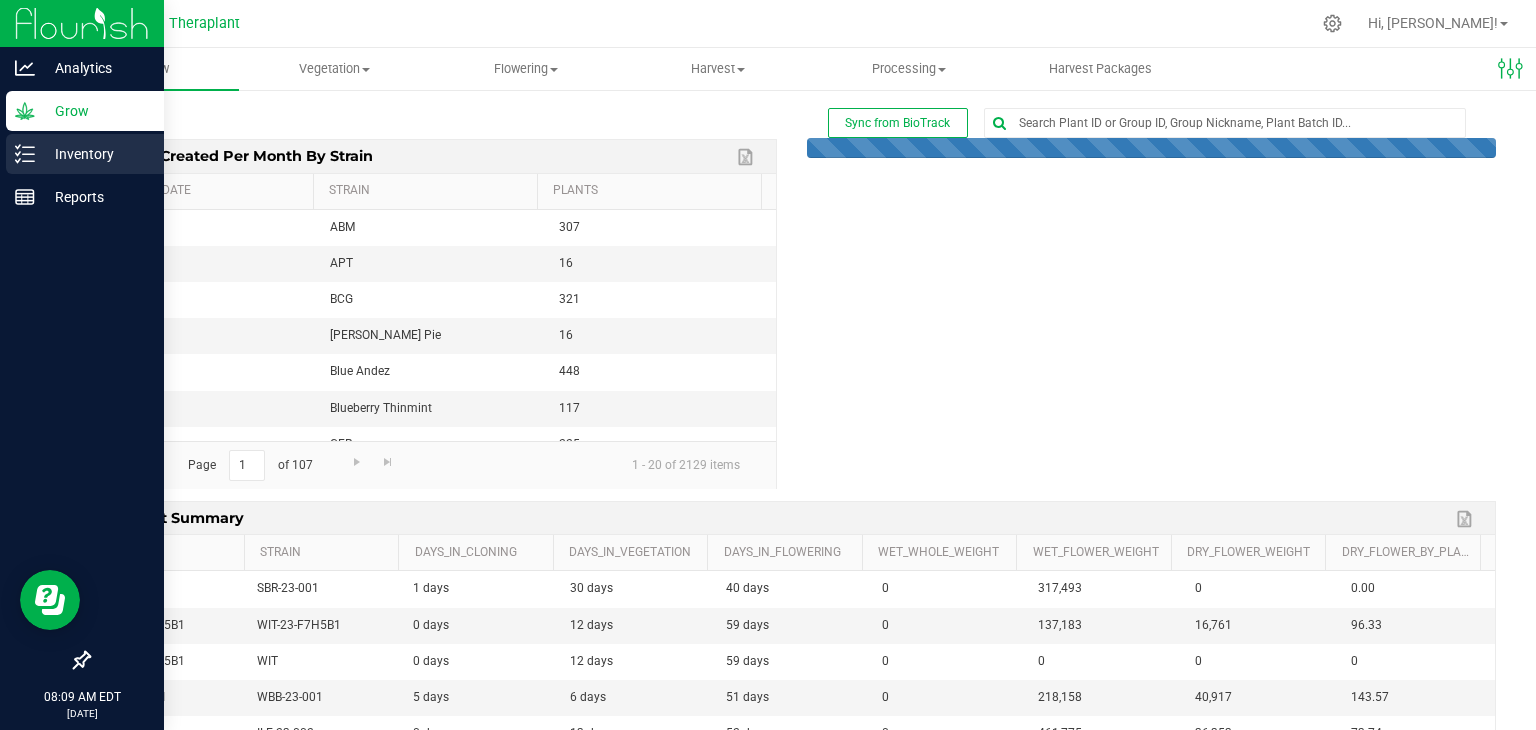 click on "Inventory" at bounding box center [95, 154] 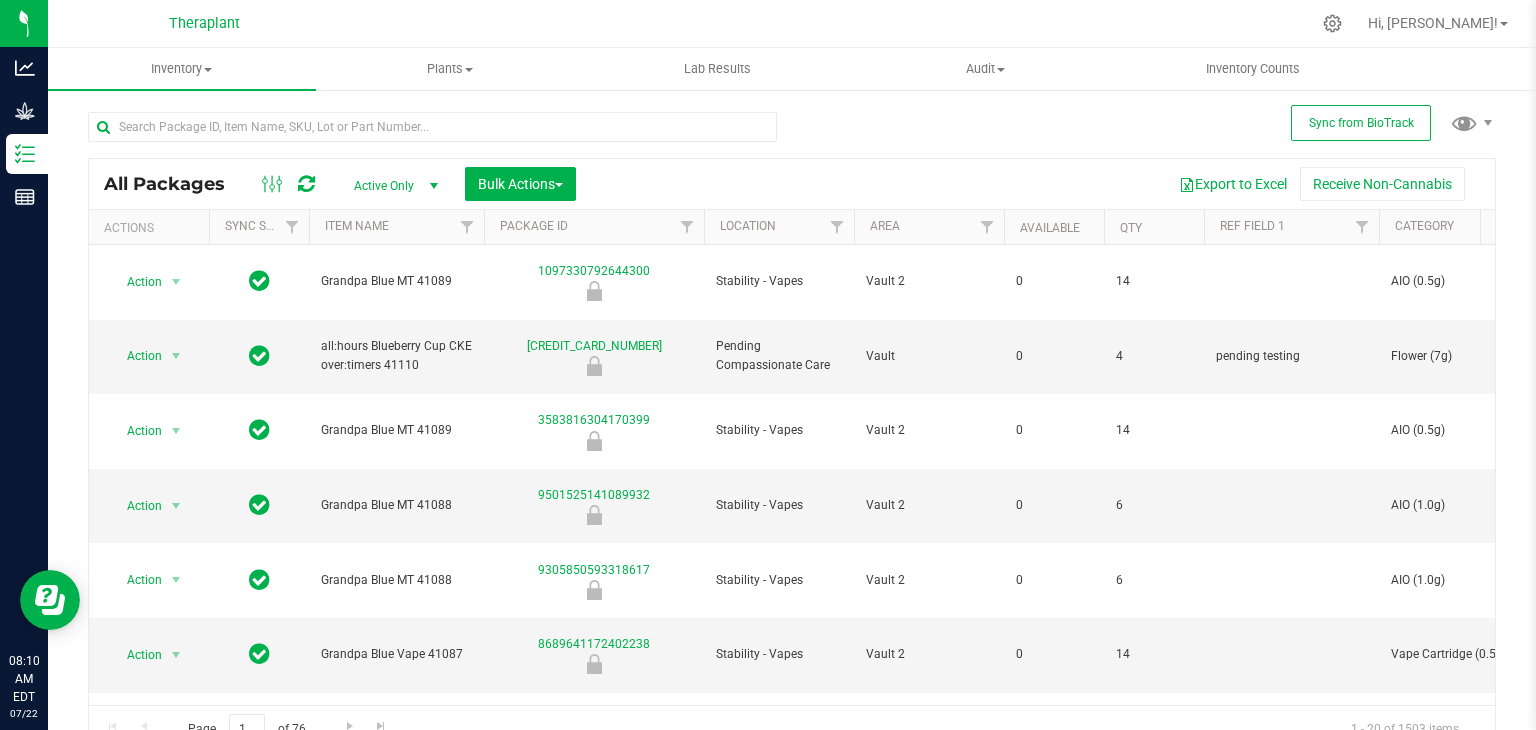 scroll, scrollTop: 0, scrollLeft: 1204, axis: horizontal 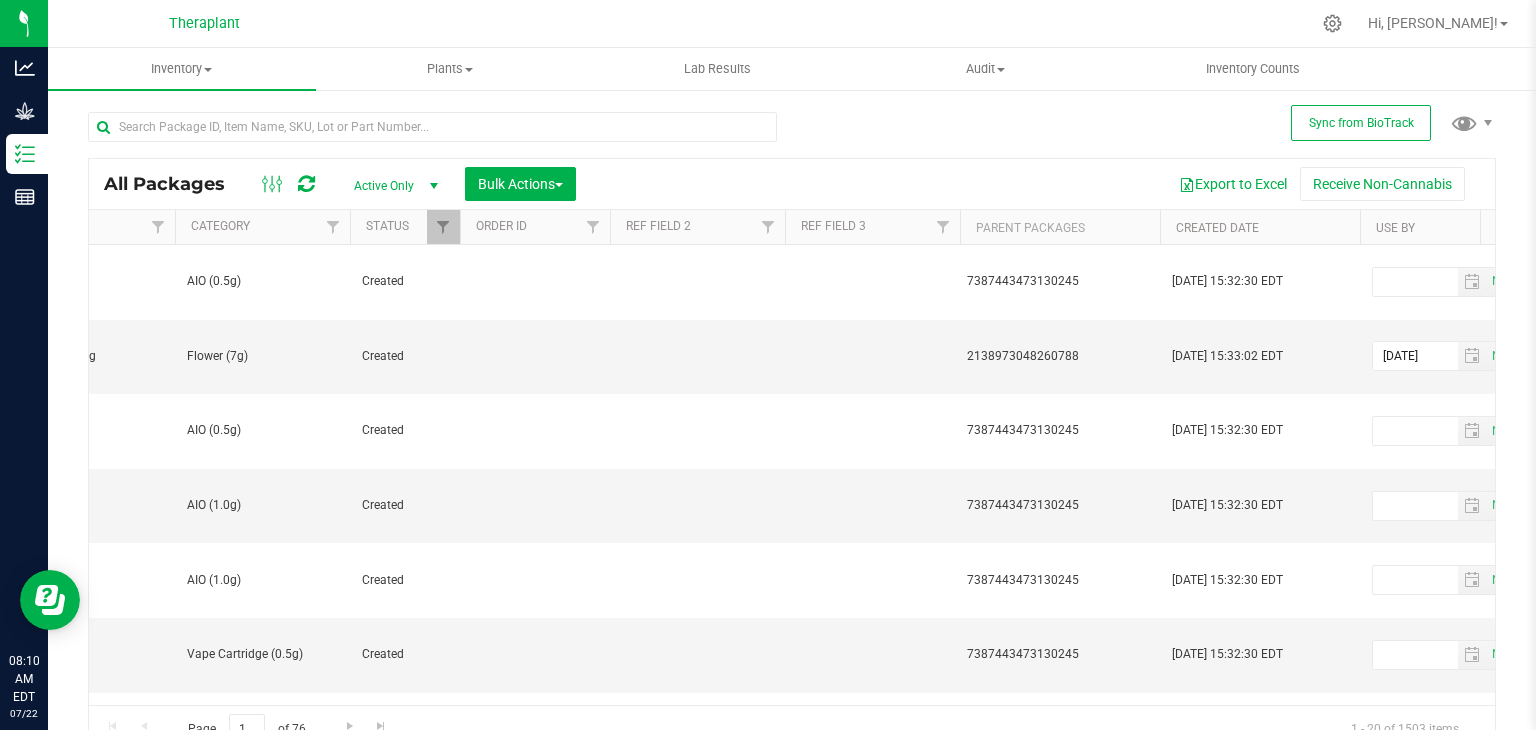 click on "Category" at bounding box center (262, 227) 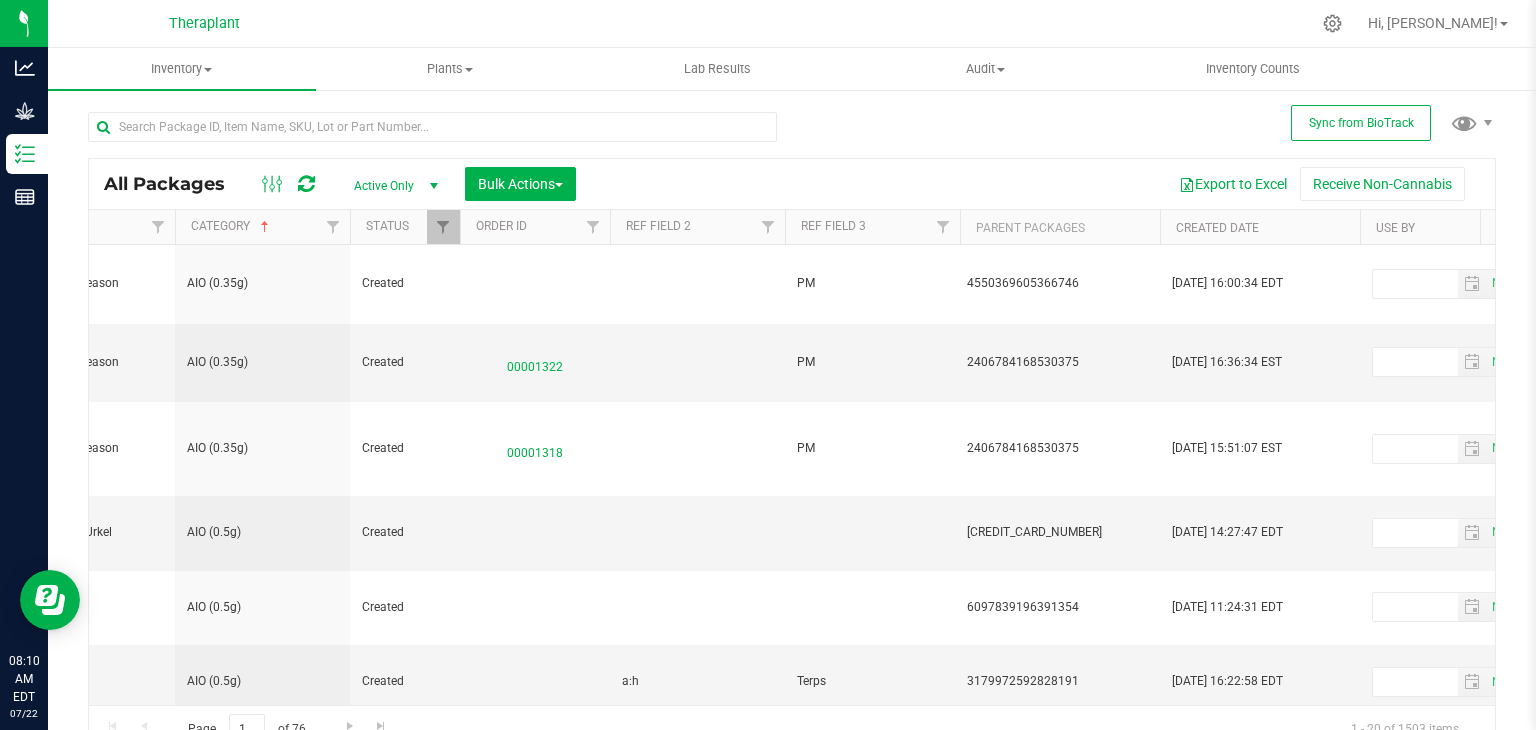 type on "[DATE]" 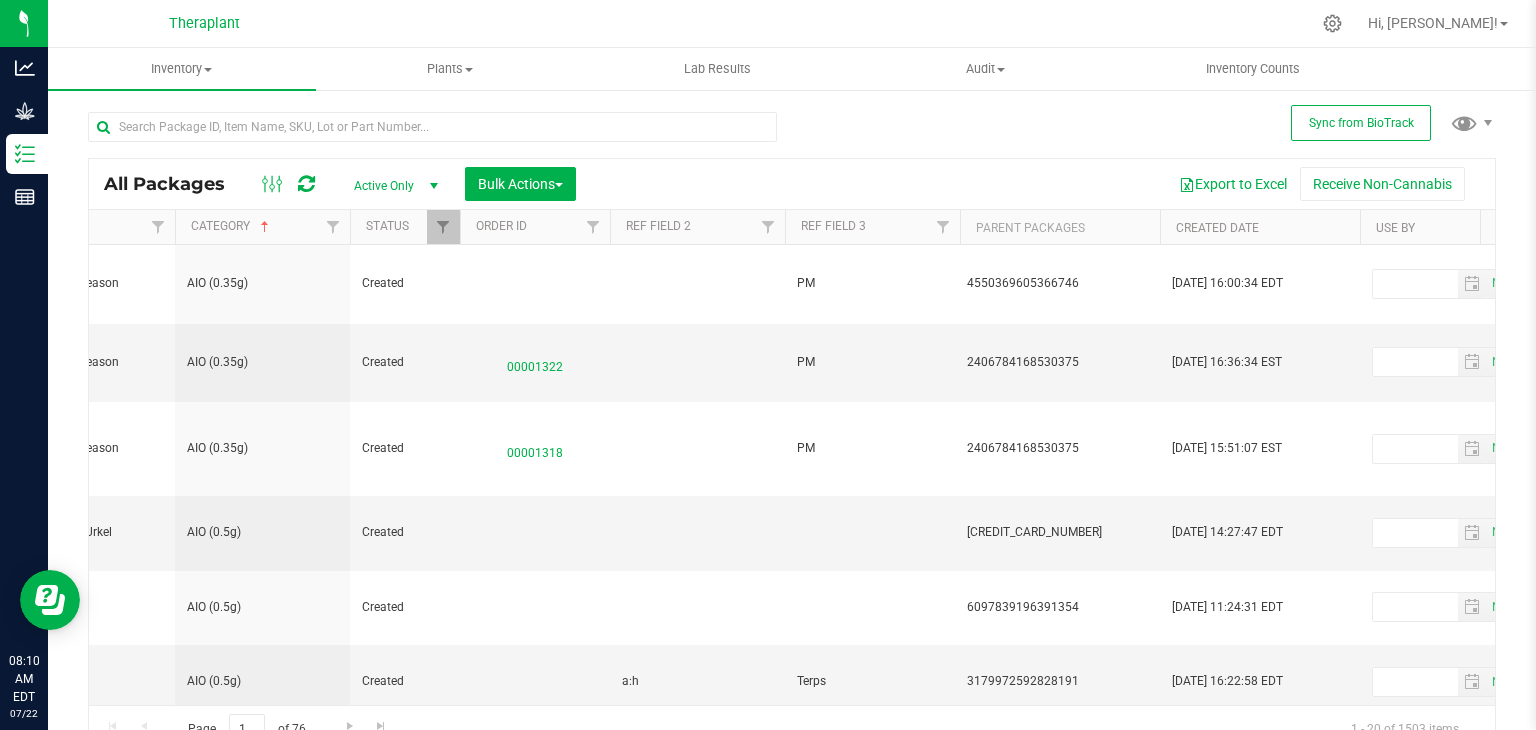 type on "[DATE]" 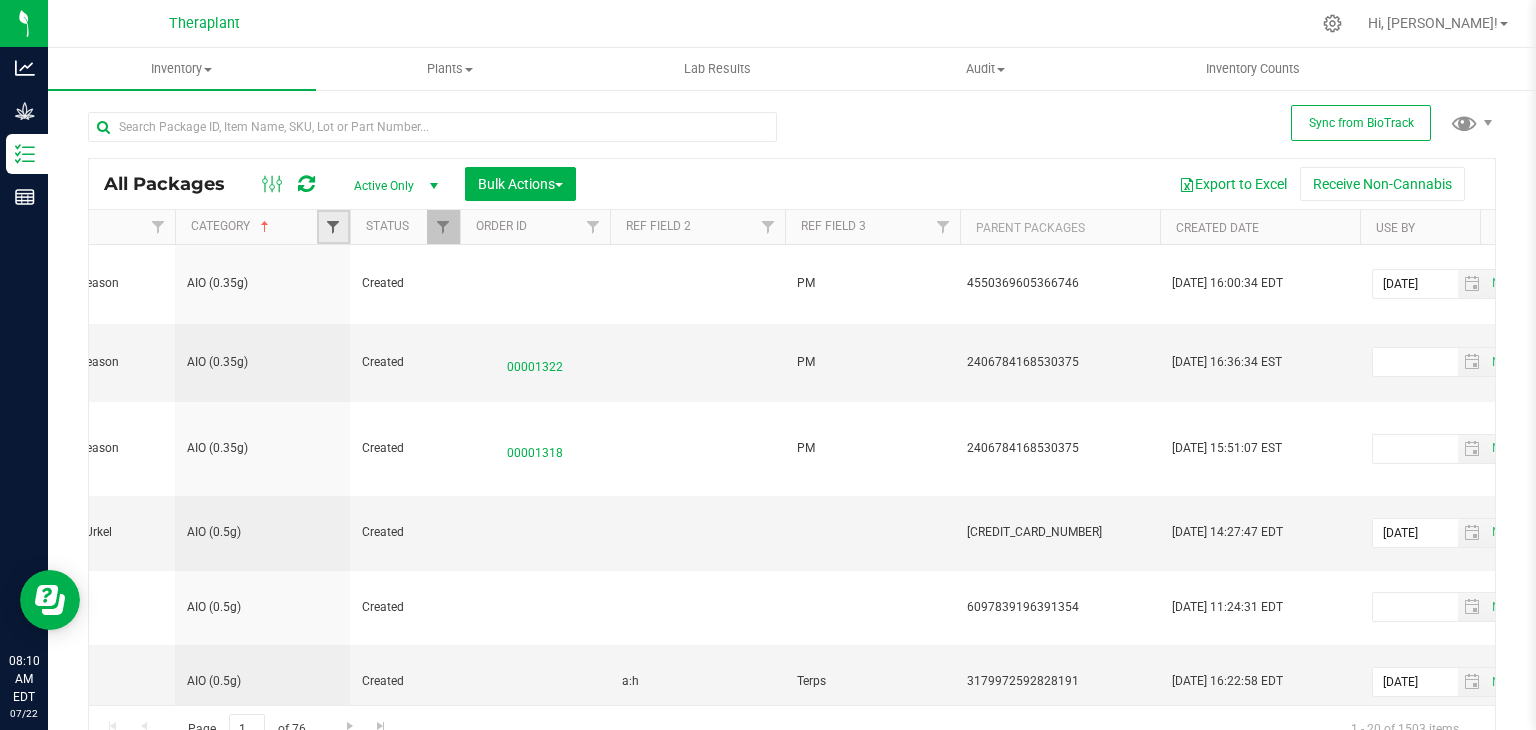 drag, startPoint x: 304, startPoint y: 197, endPoint x: 332, endPoint y: 229, distance: 42.520584 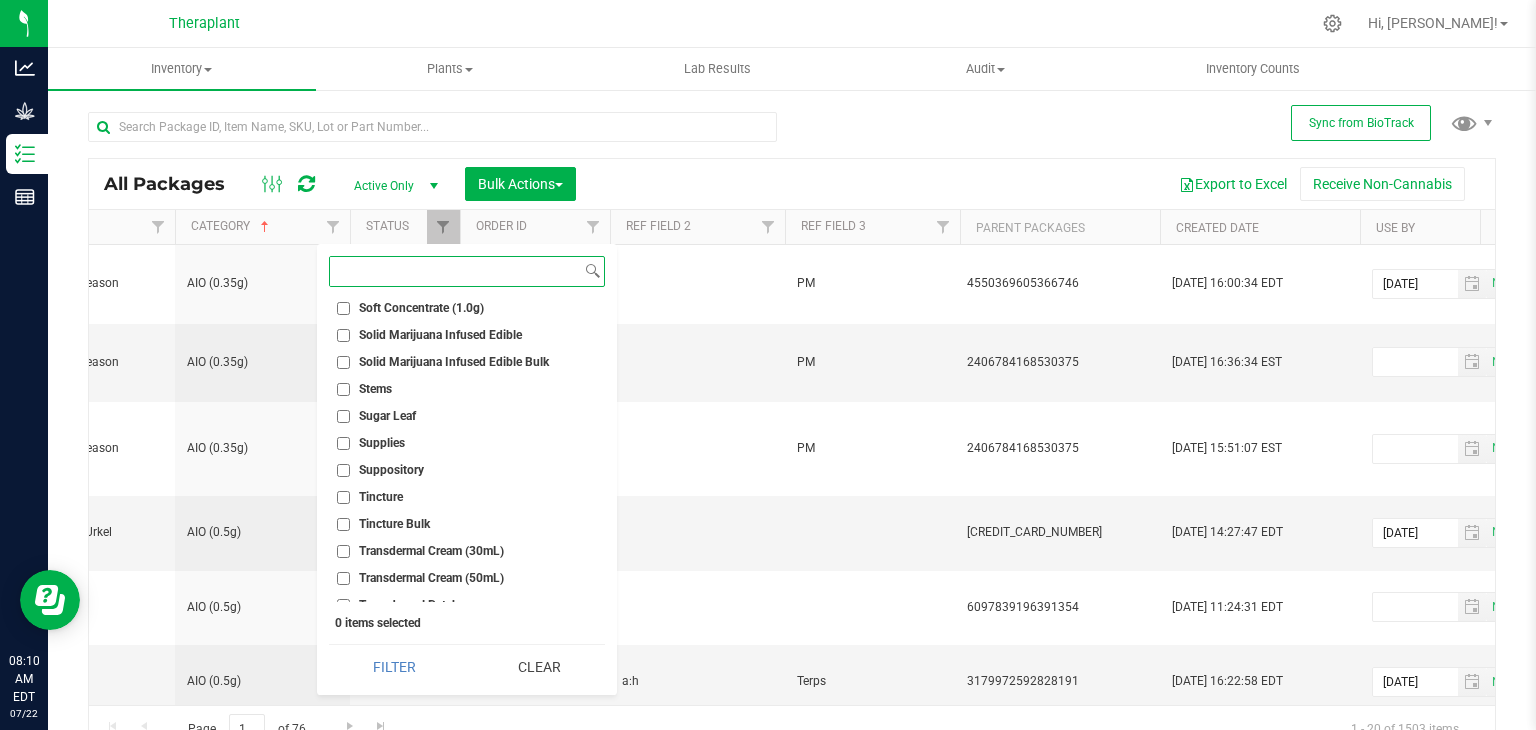 scroll, scrollTop: 3744, scrollLeft: 0, axis: vertical 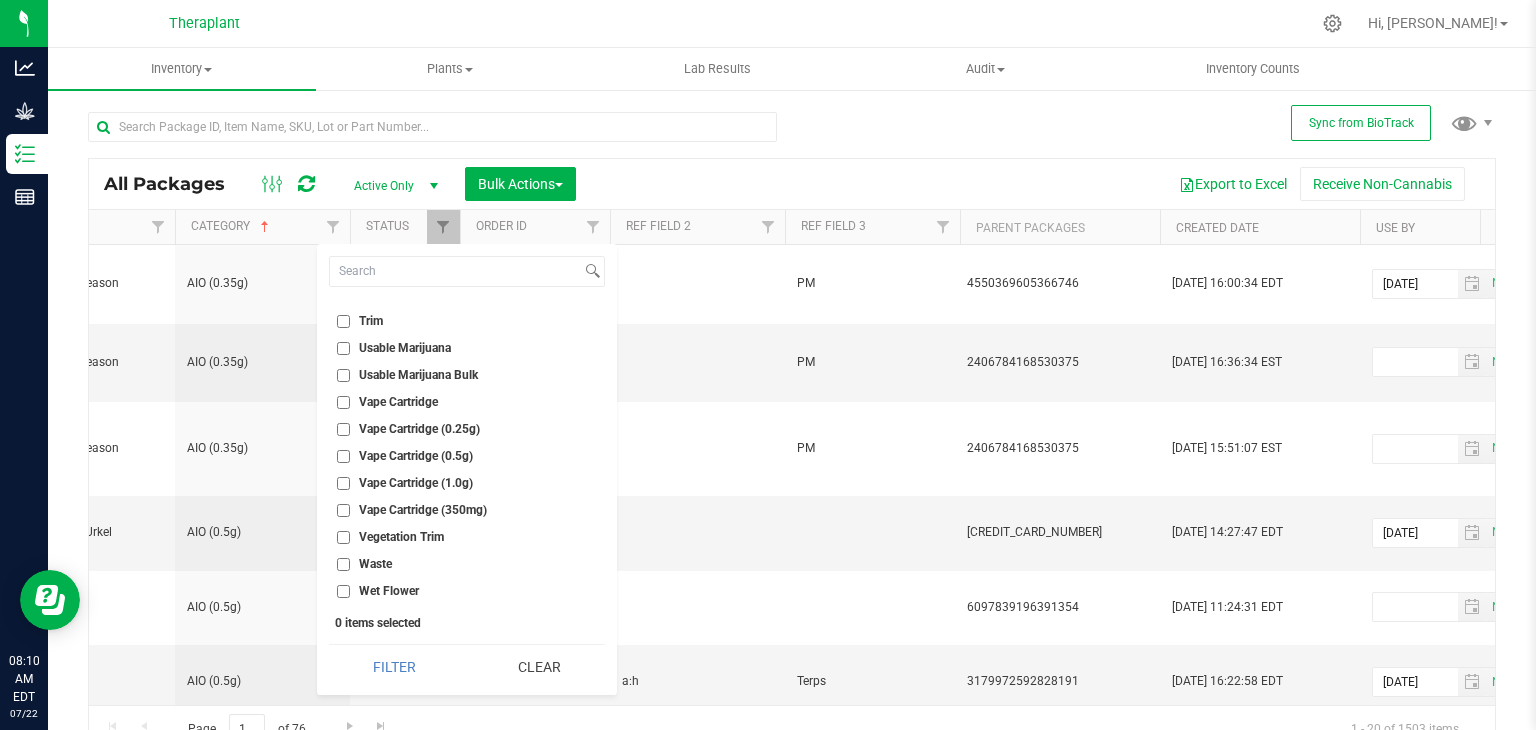 click on "Waste" at bounding box center (467, 564) 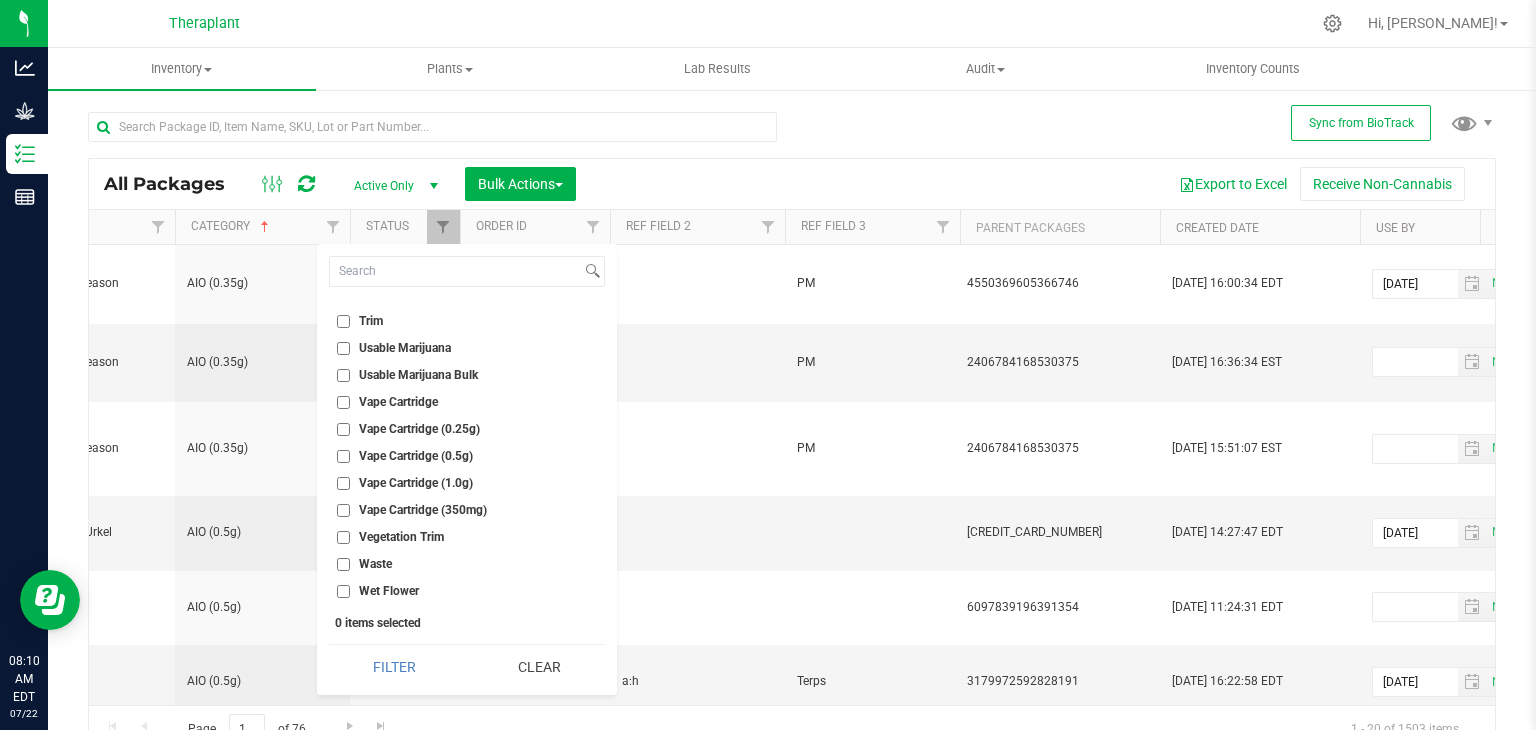 click on "Waste" at bounding box center [343, 564] 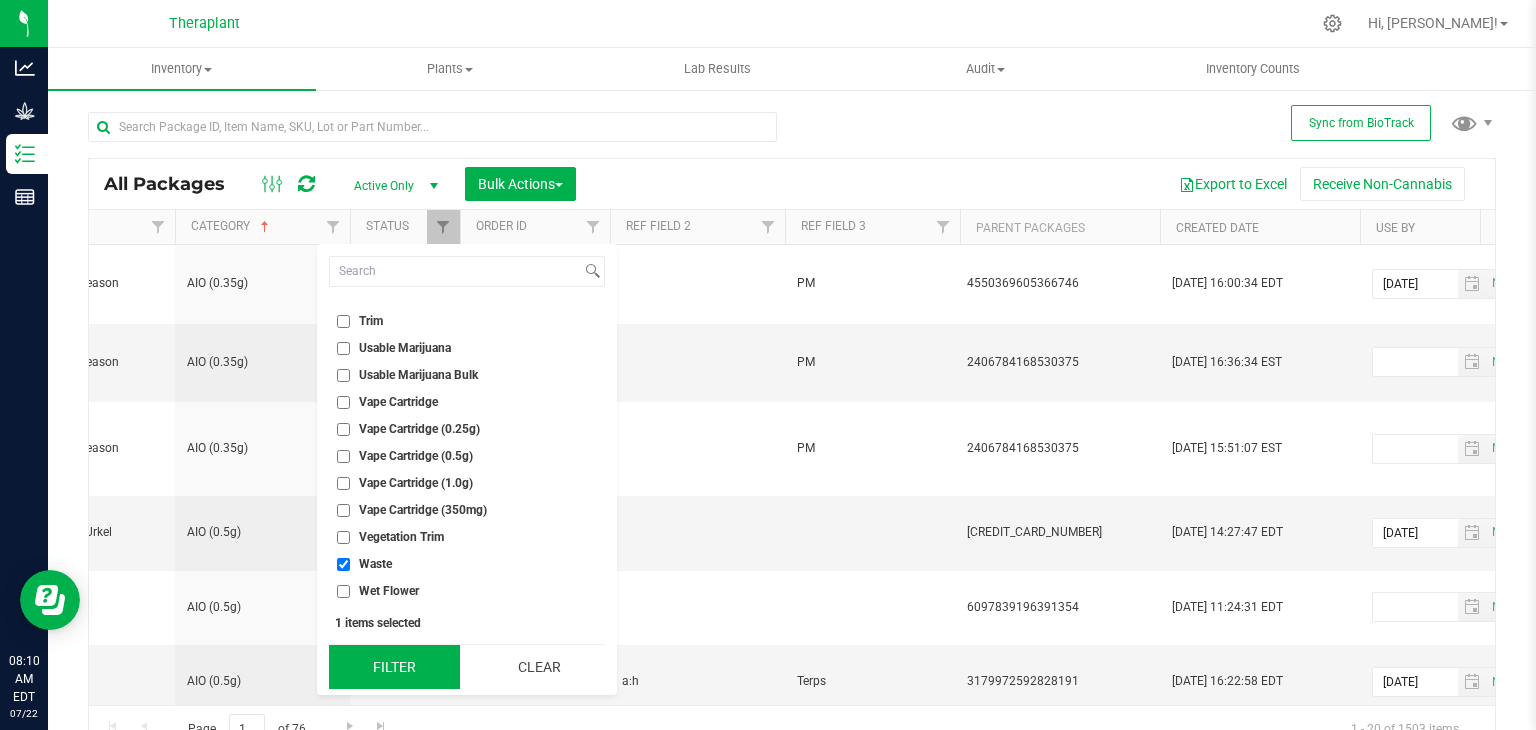 click on "Filter" at bounding box center (394, 667) 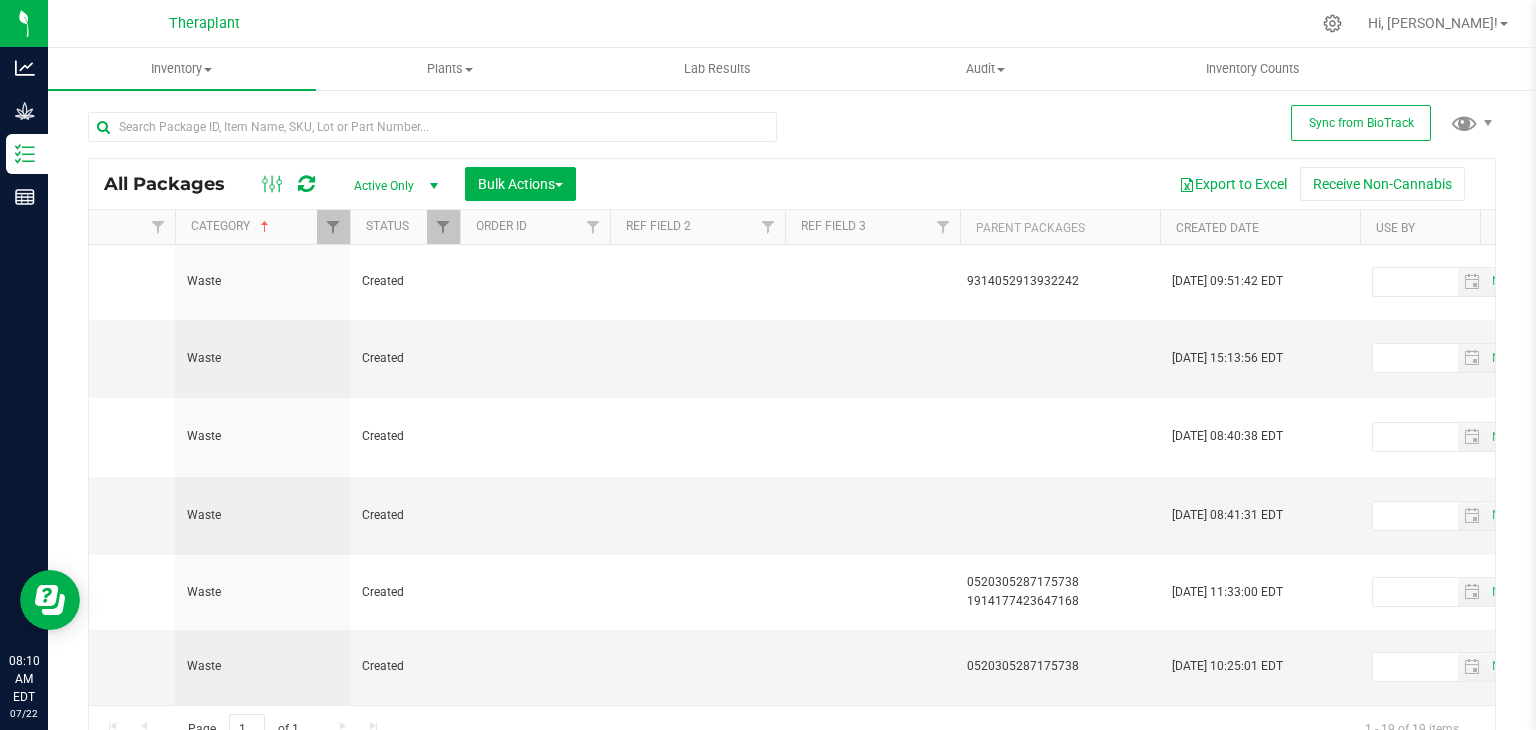 scroll, scrollTop: 0, scrollLeft: 664, axis: horizontal 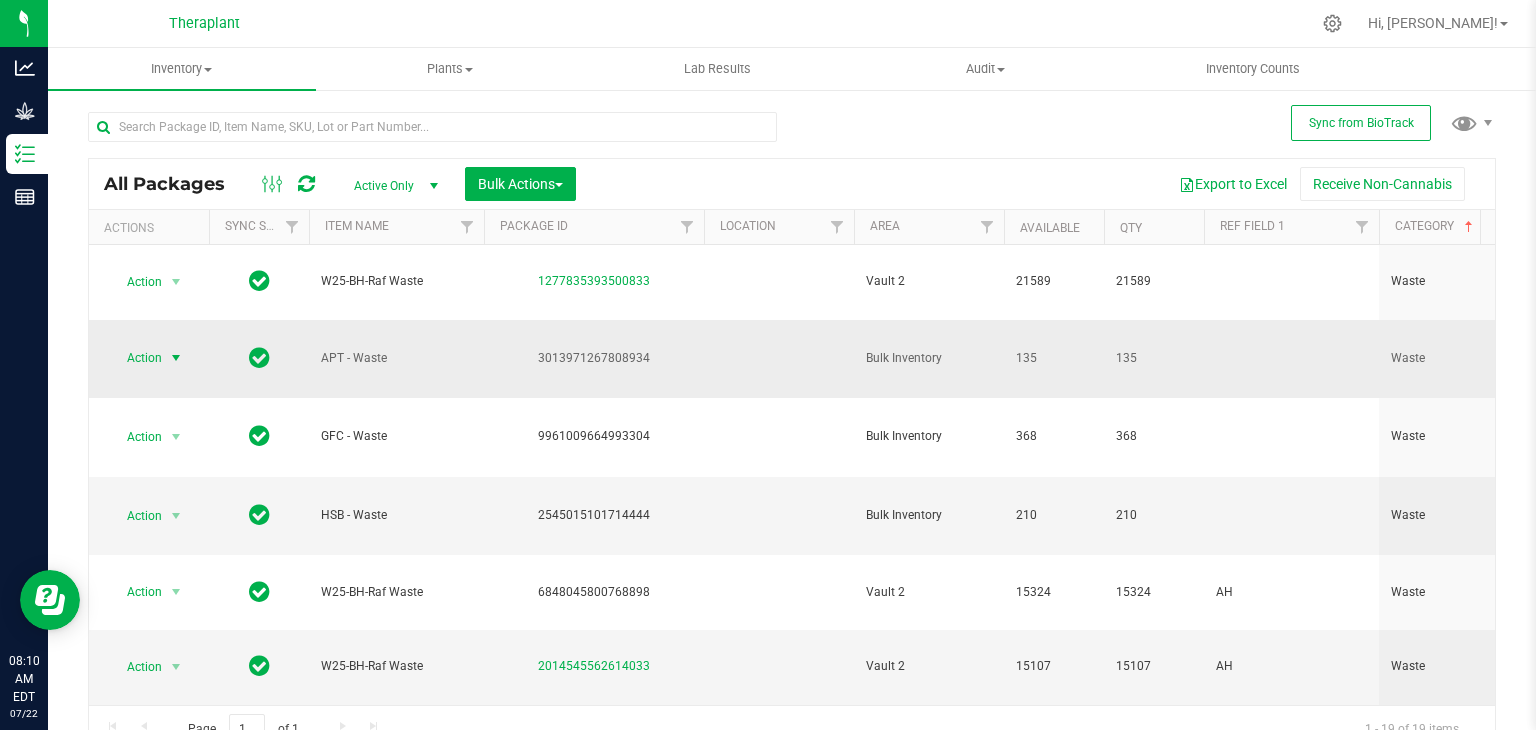 click at bounding box center [176, 358] 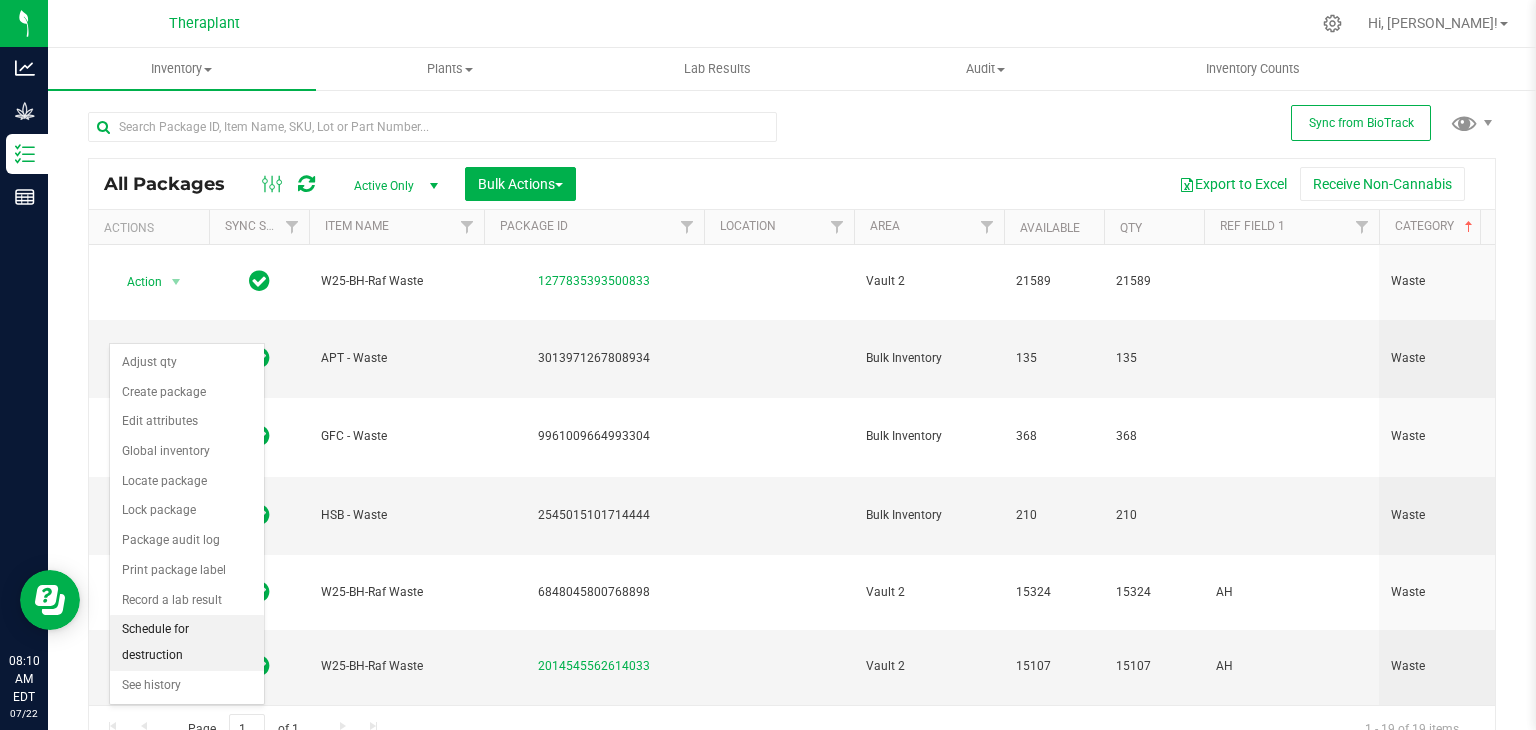 click on "Schedule for destruction" at bounding box center [187, 642] 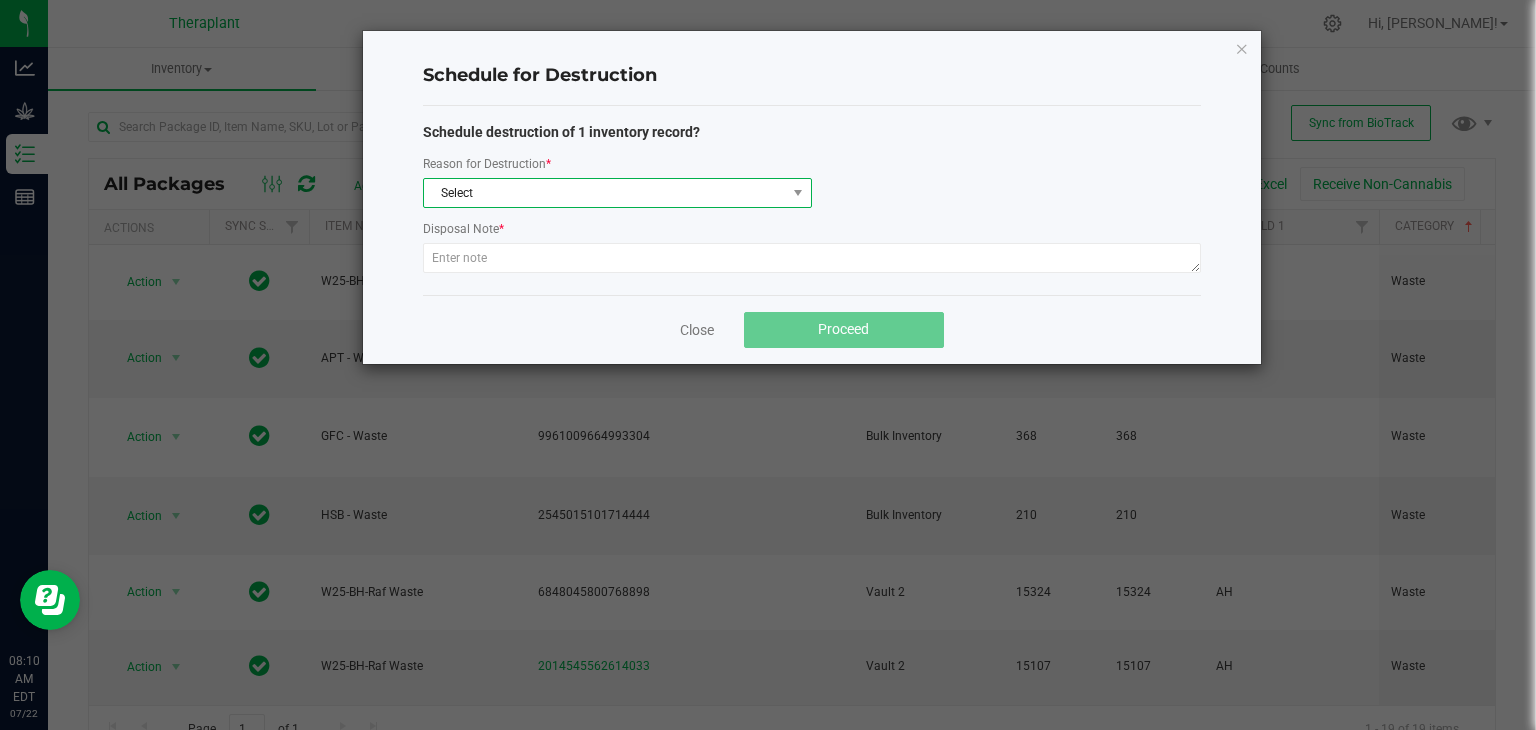 click on "Select" at bounding box center (605, 193) 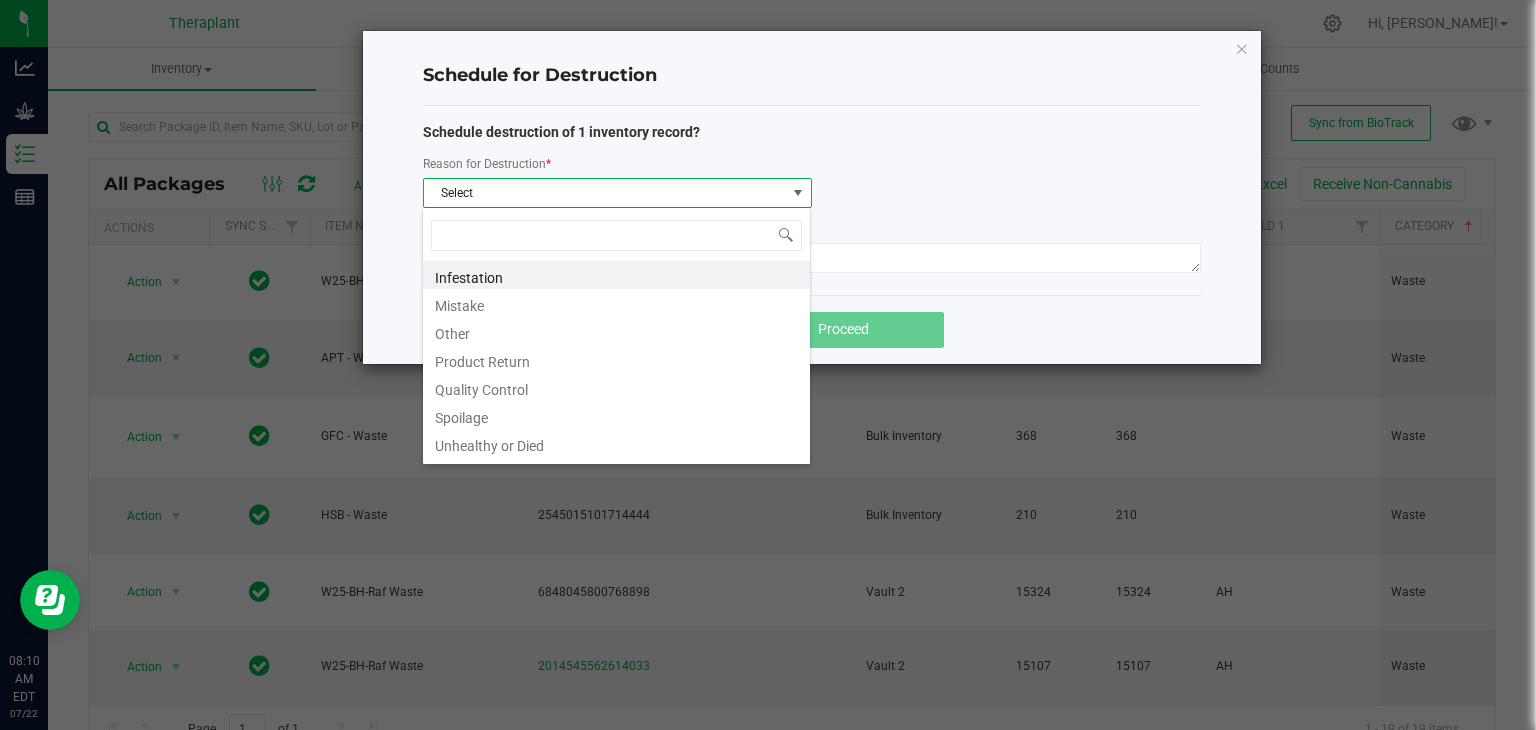 scroll, scrollTop: 99970, scrollLeft: 99610, axis: both 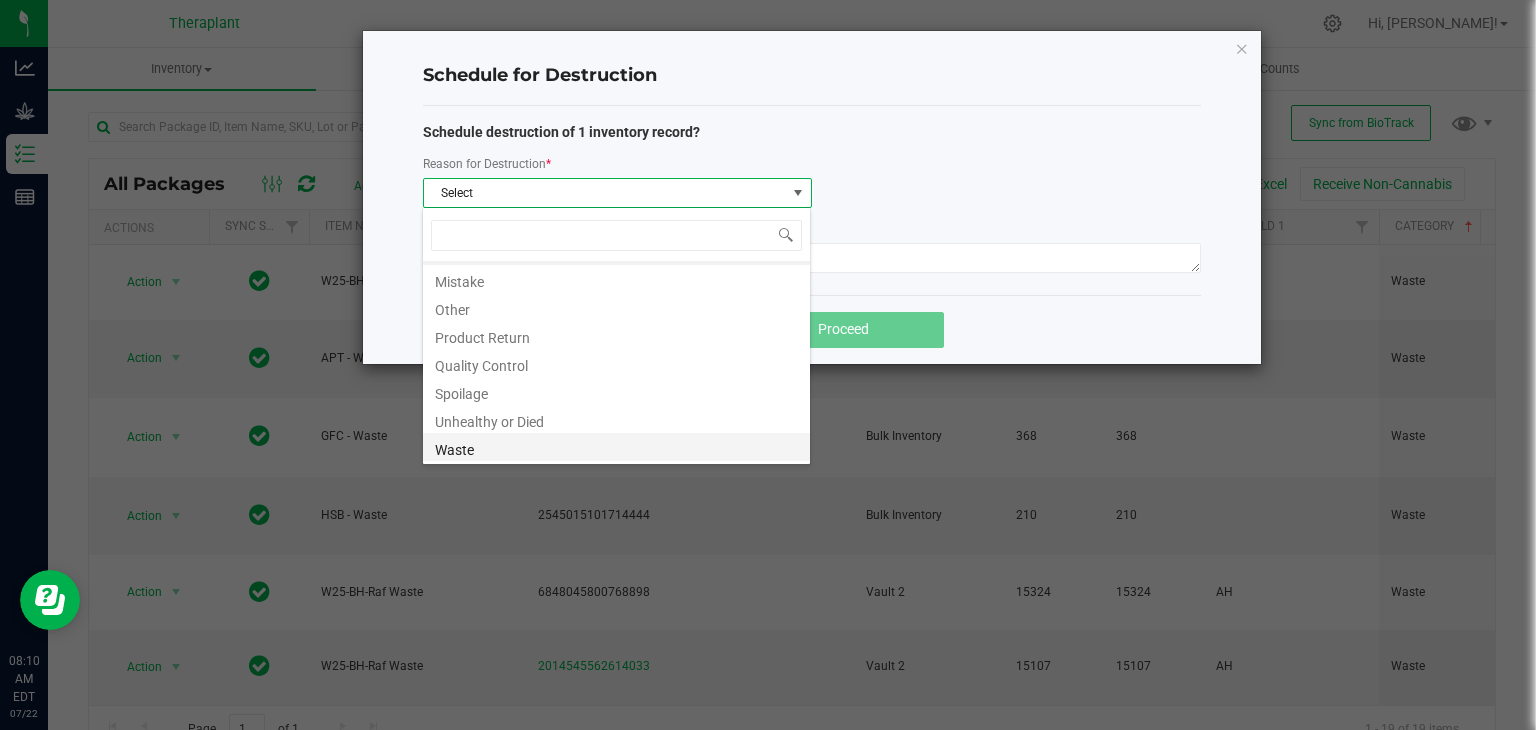 click on "Waste" at bounding box center [616, 447] 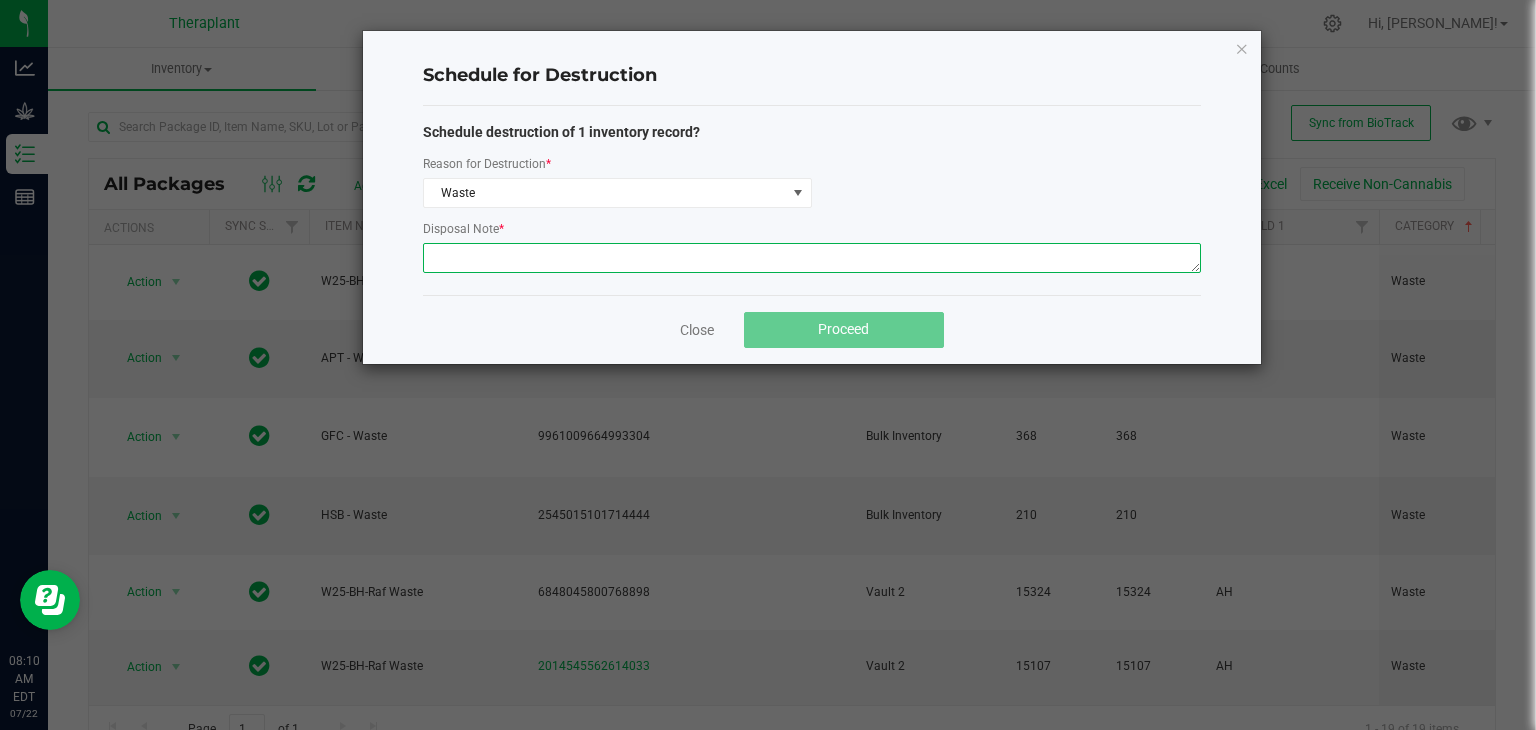 click at bounding box center (812, 258) 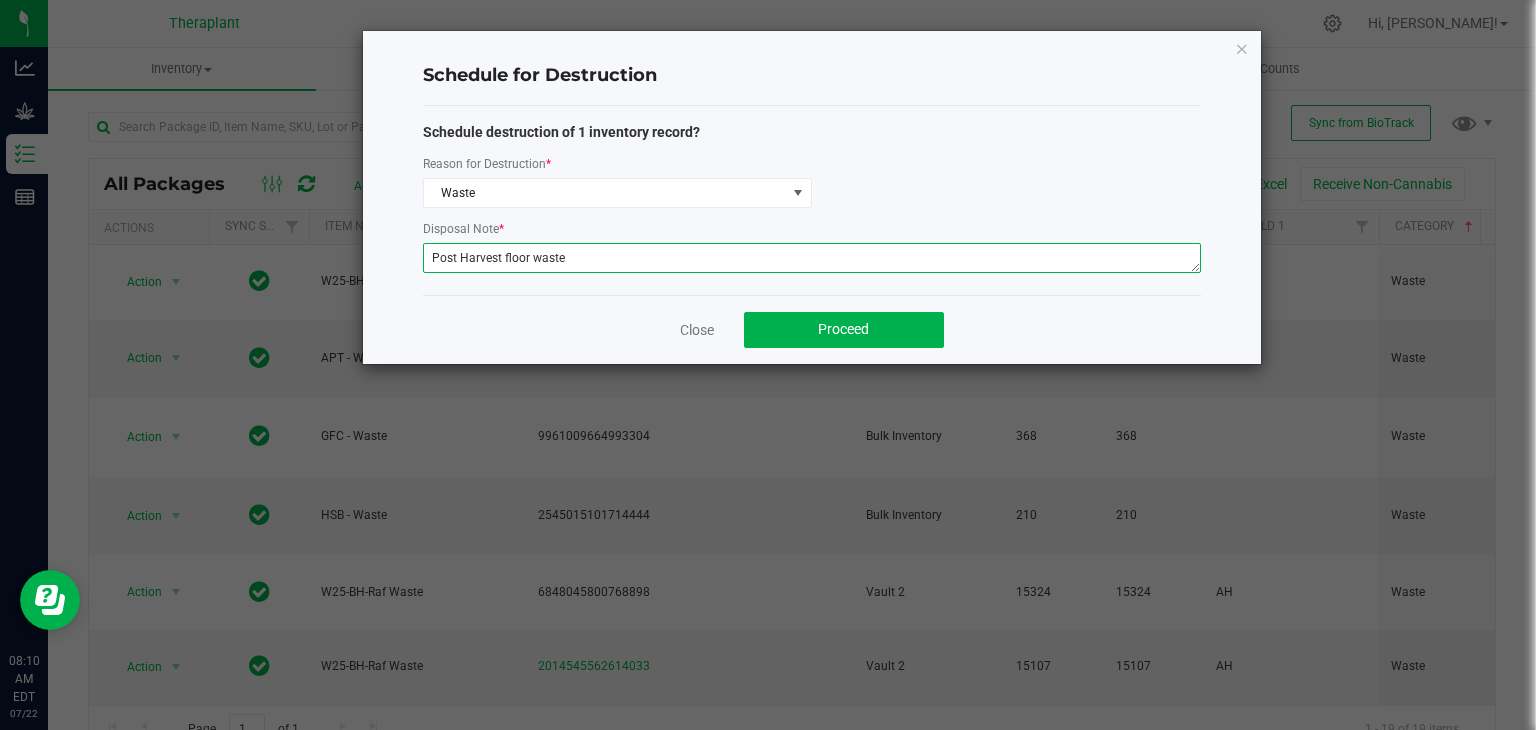drag, startPoint x: 582, startPoint y: 267, endPoint x: 431, endPoint y: 253, distance: 151.64761 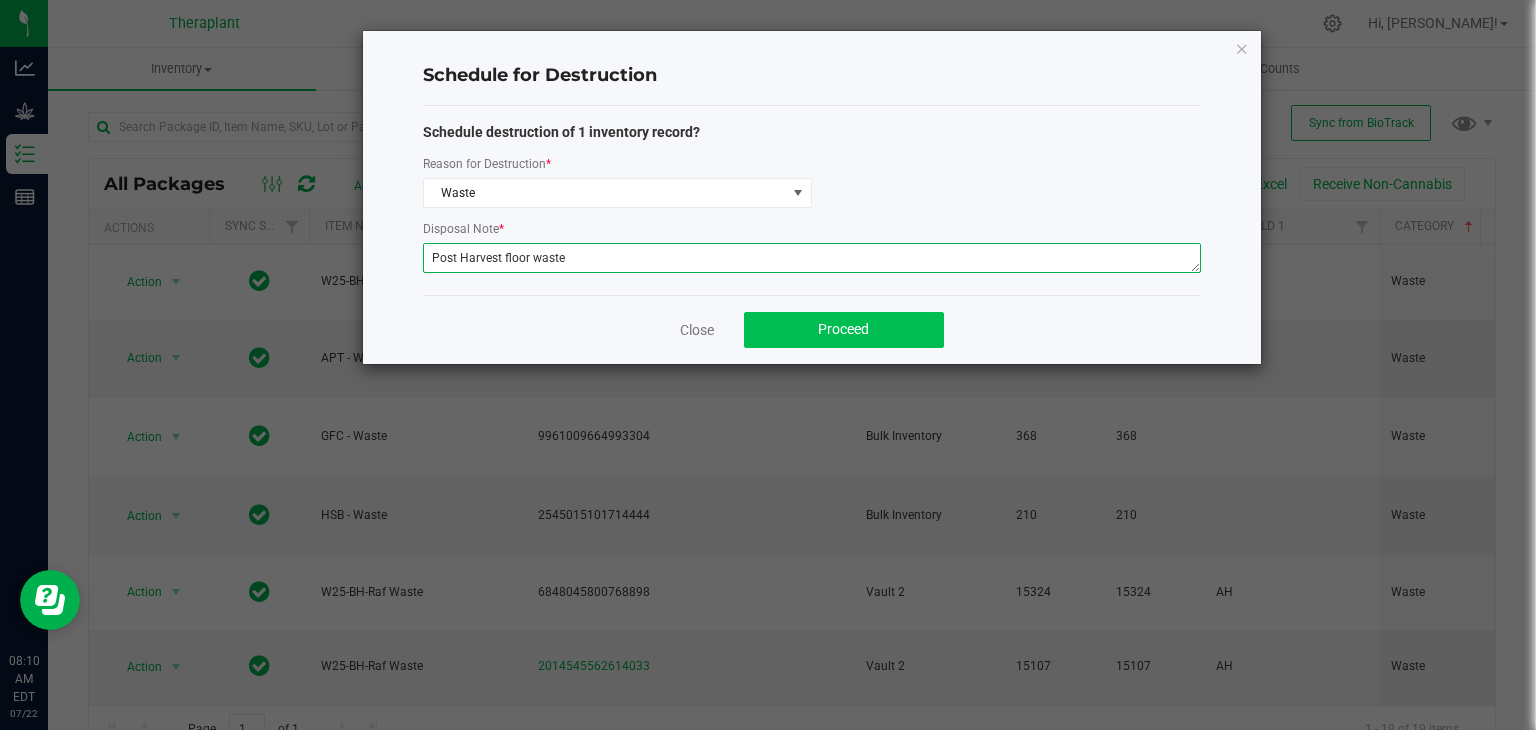 type on "Post Harvest floor waste" 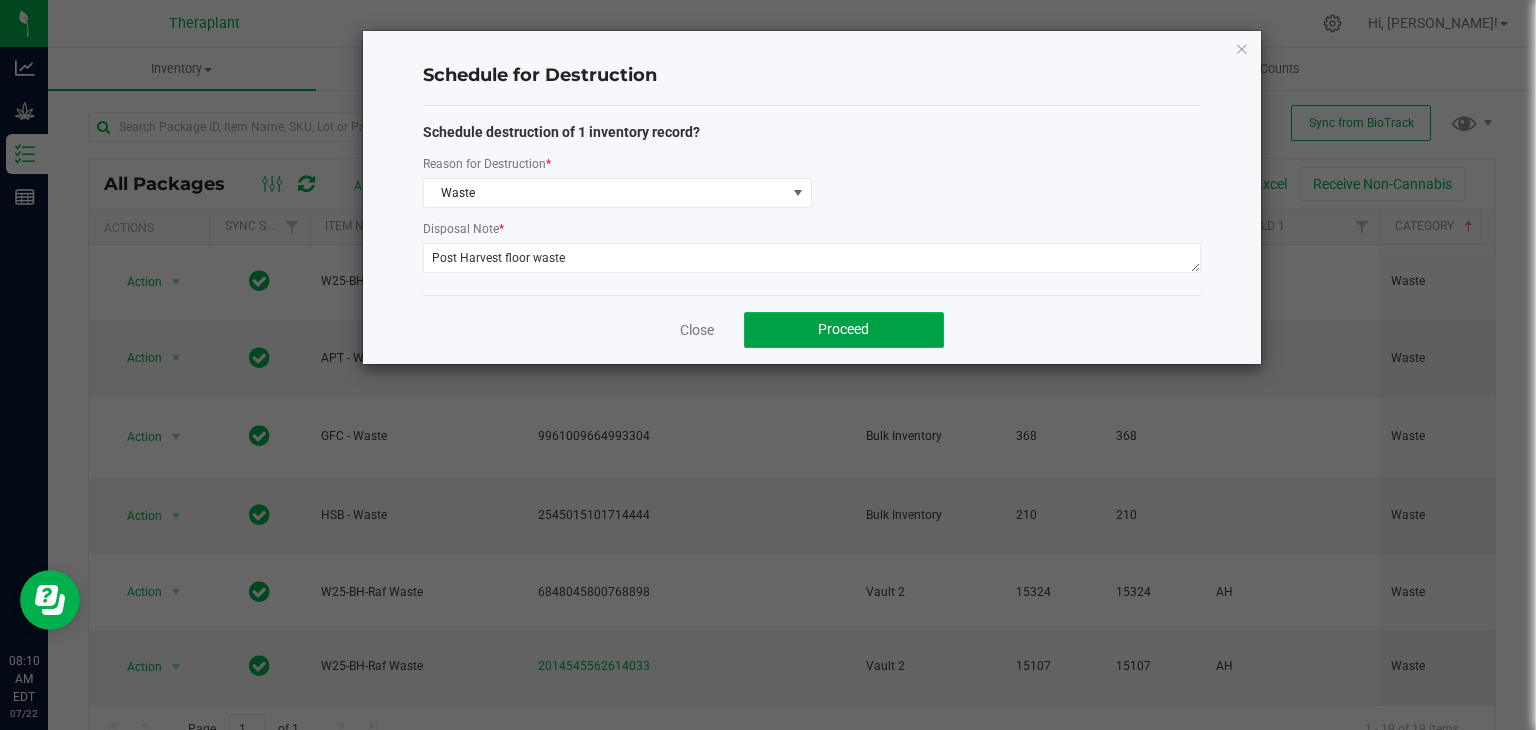 click on "Proceed" 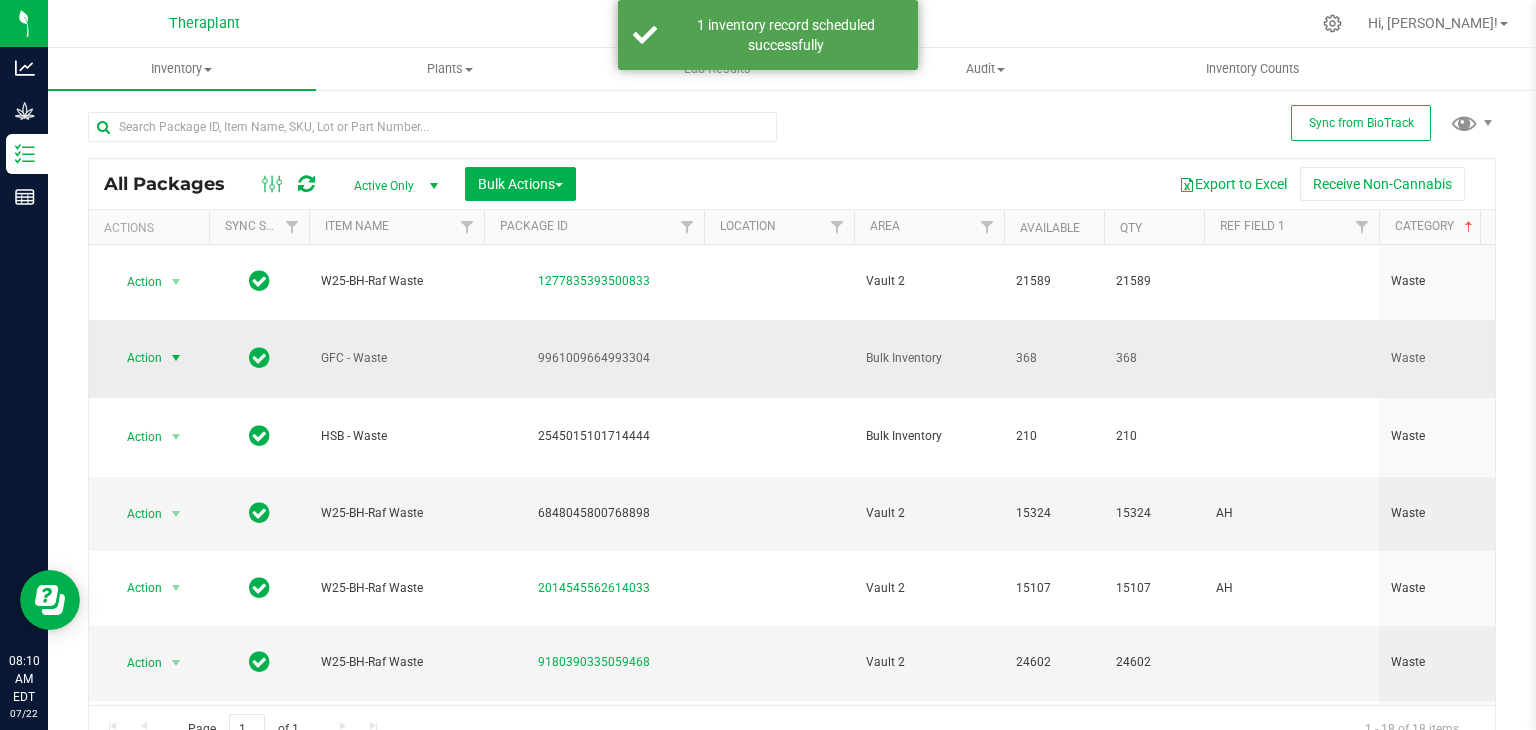 click at bounding box center (176, 358) 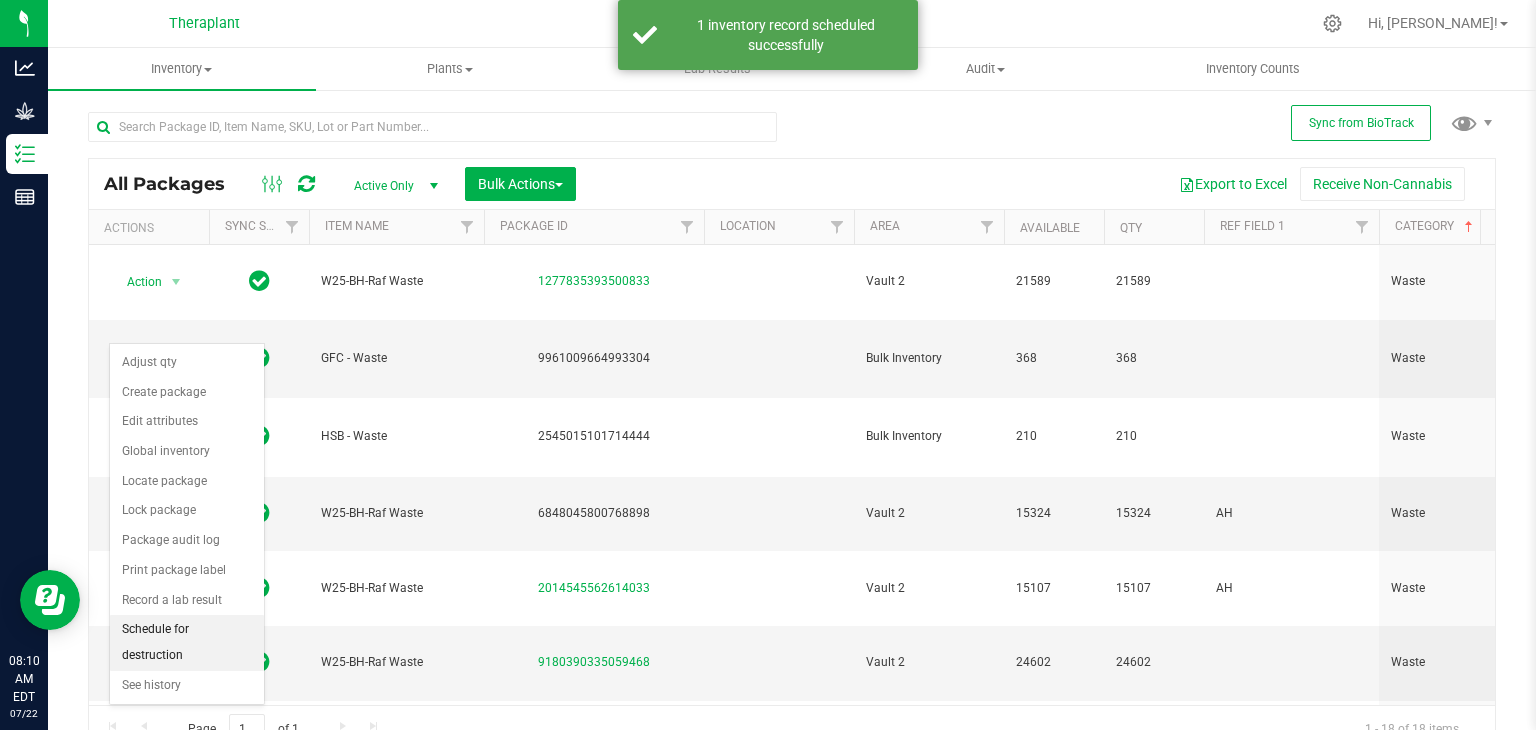 click on "Schedule for destruction" at bounding box center (187, 642) 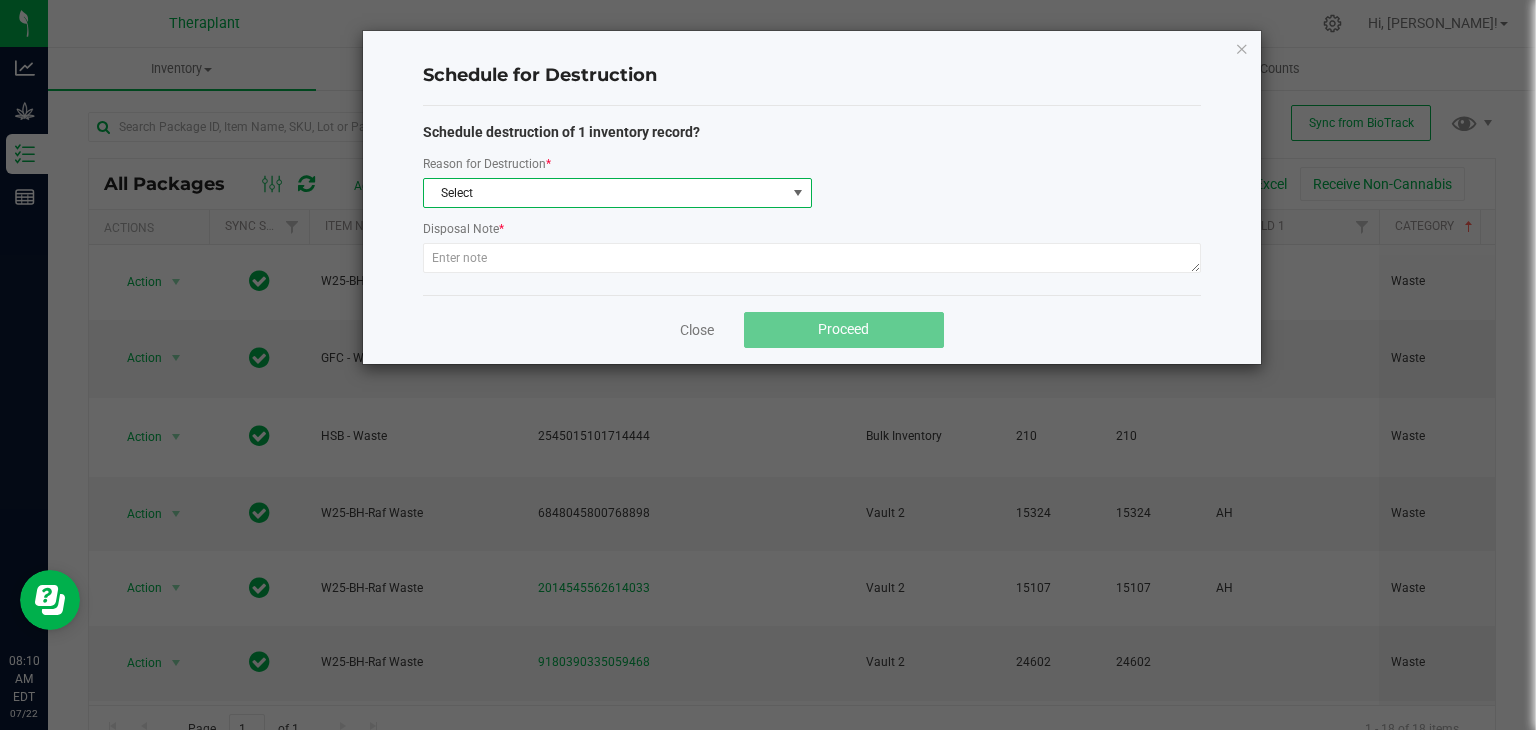 click on "Select" at bounding box center [605, 193] 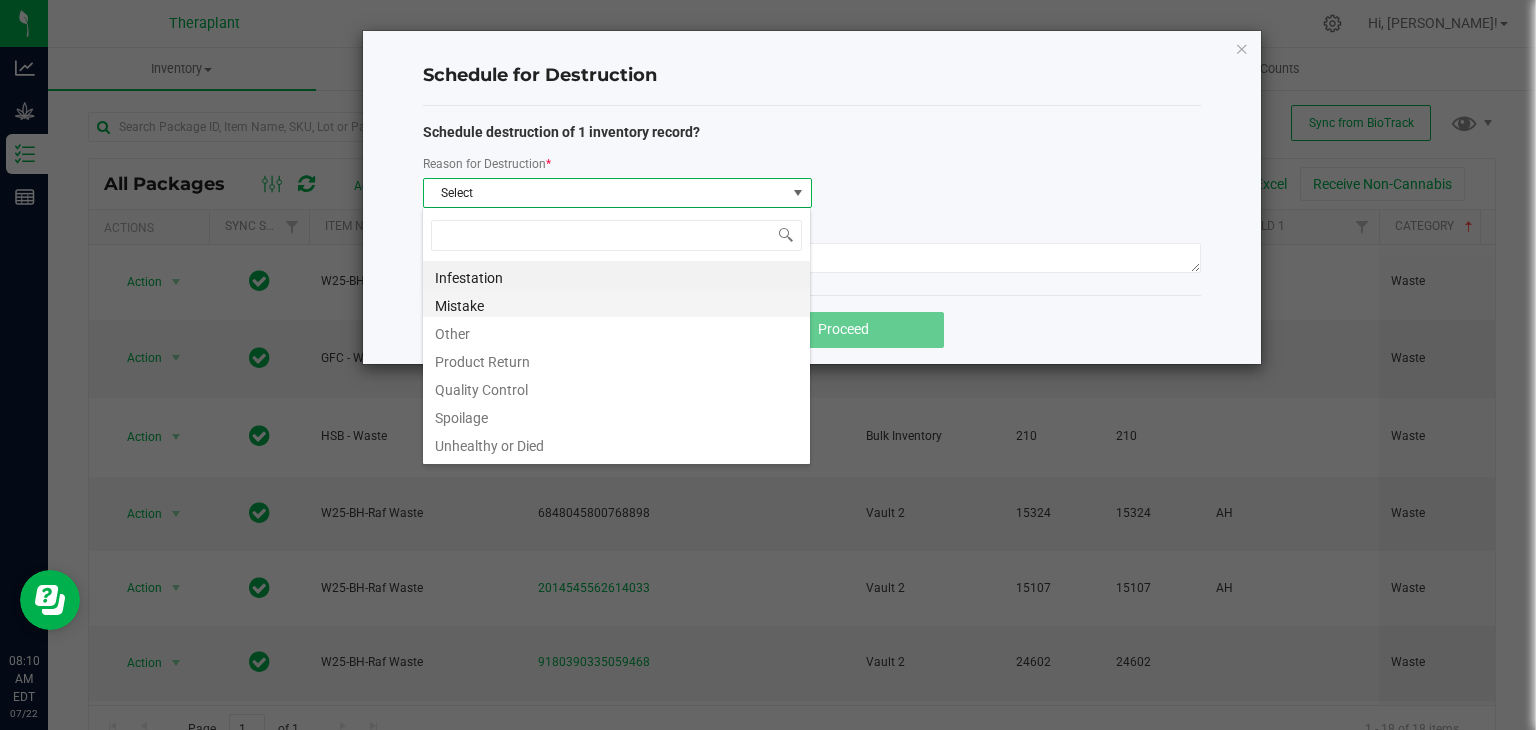 scroll, scrollTop: 99970, scrollLeft: 99610, axis: both 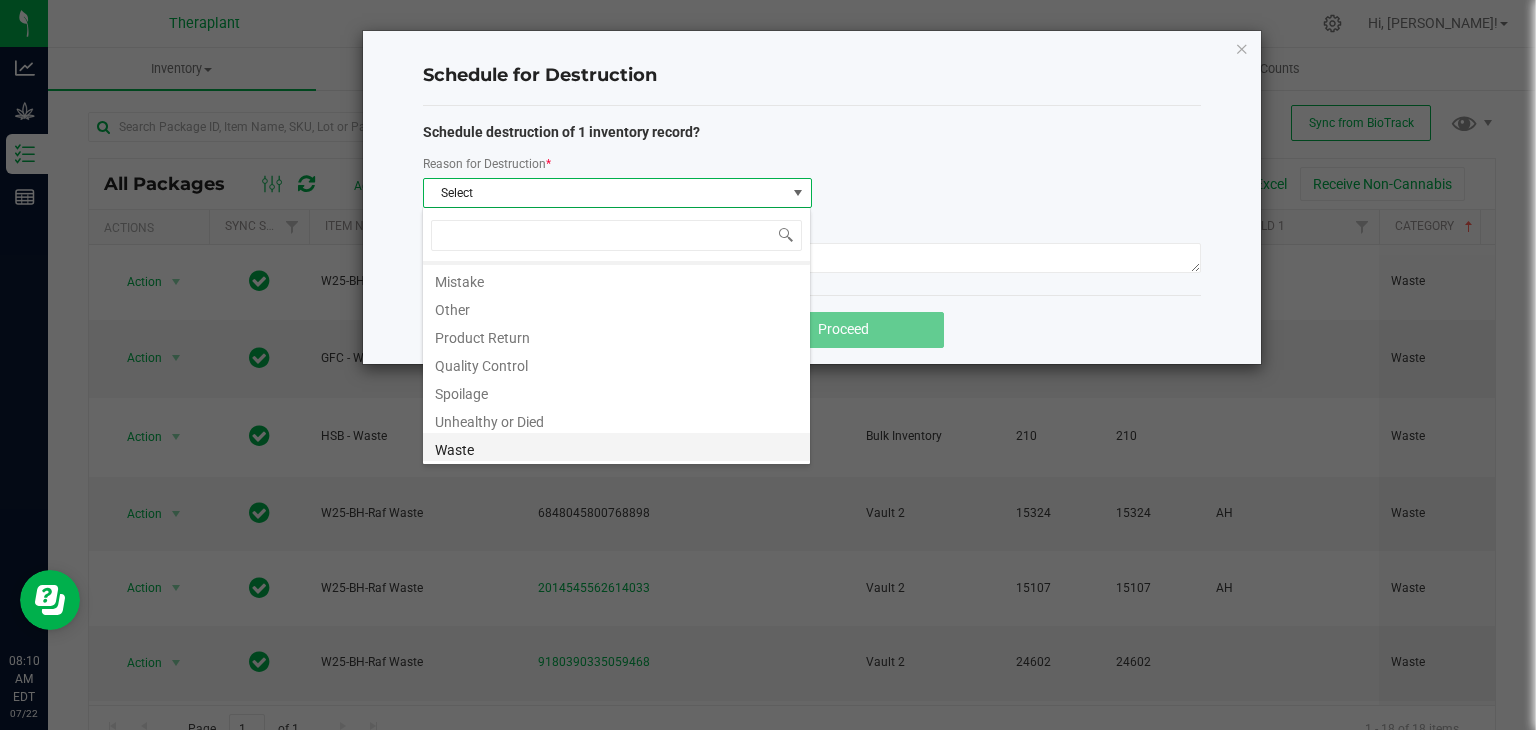 click on "Waste" at bounding box center (616, 447) 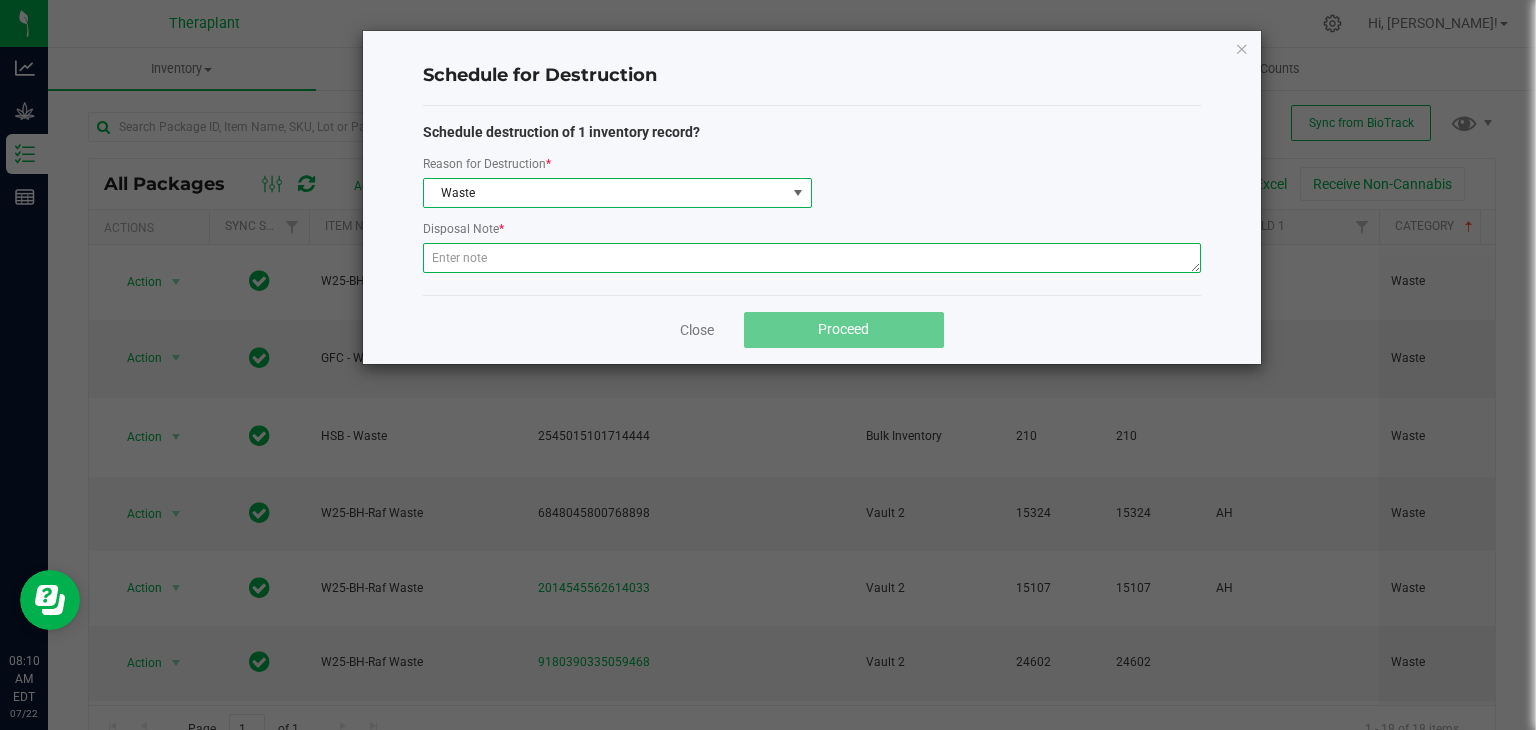 click at bounding box center [812, 258] 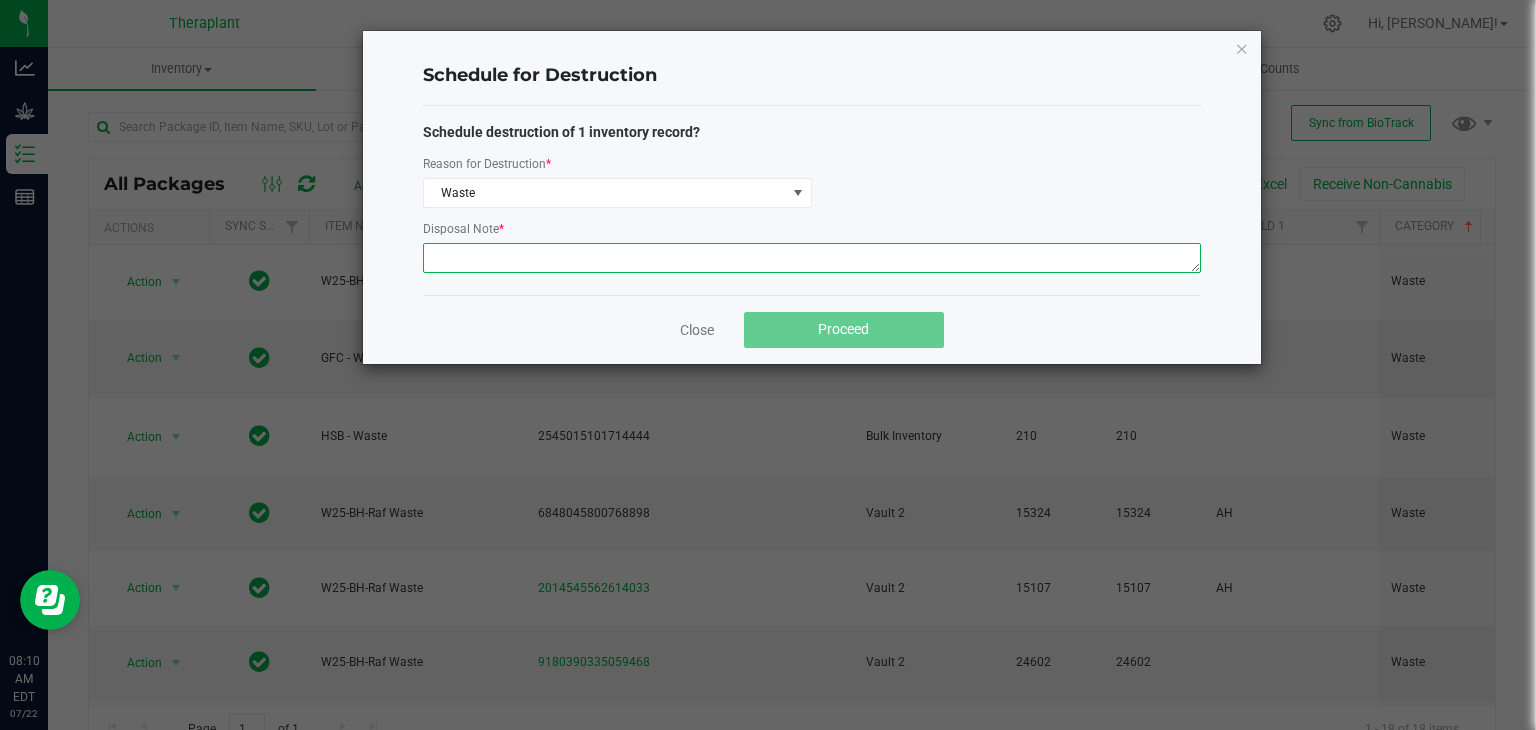 paste on "Post Harvest floor waste" 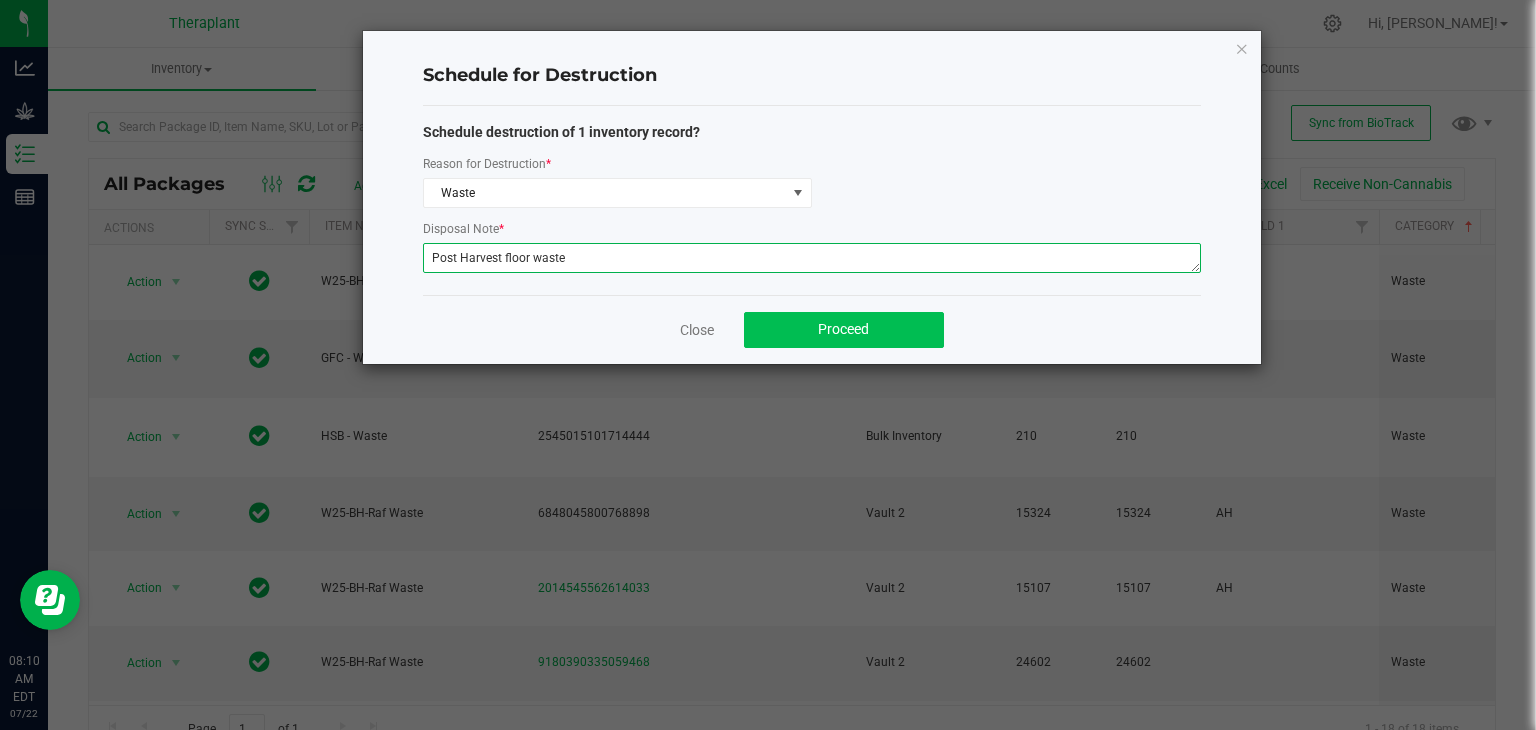 type on "Post Harvest floor waste" 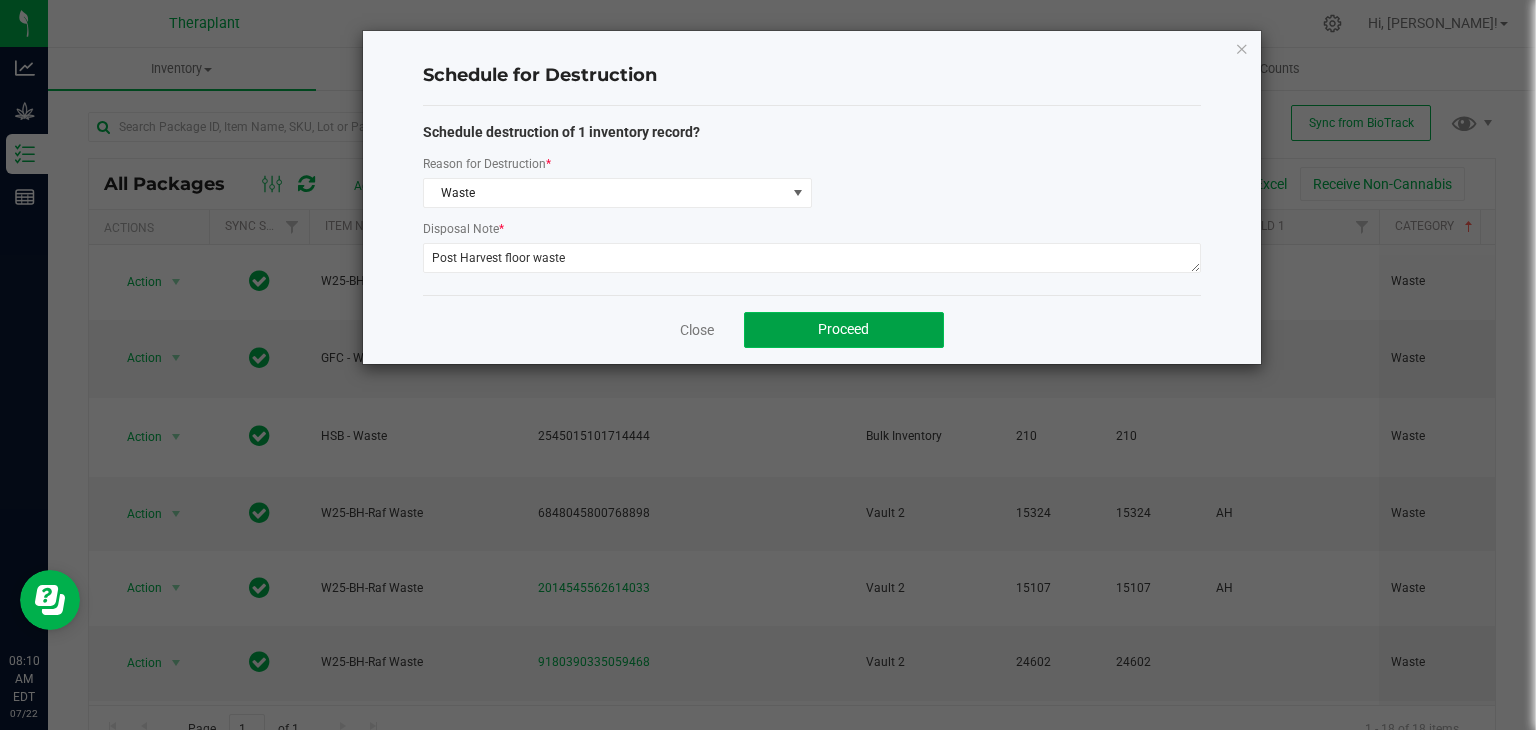 click on "Proceed" 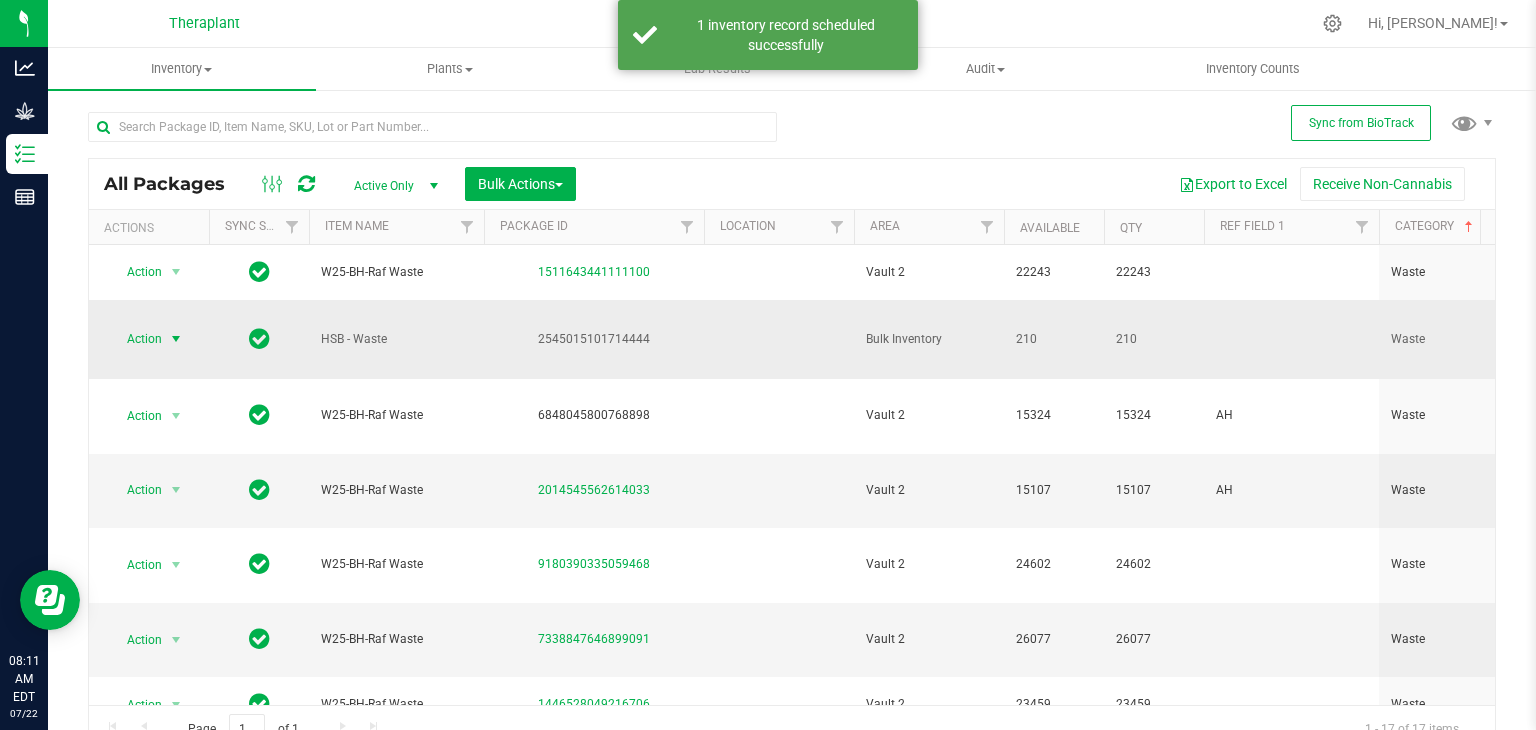 click at bounding box center [176, 339] 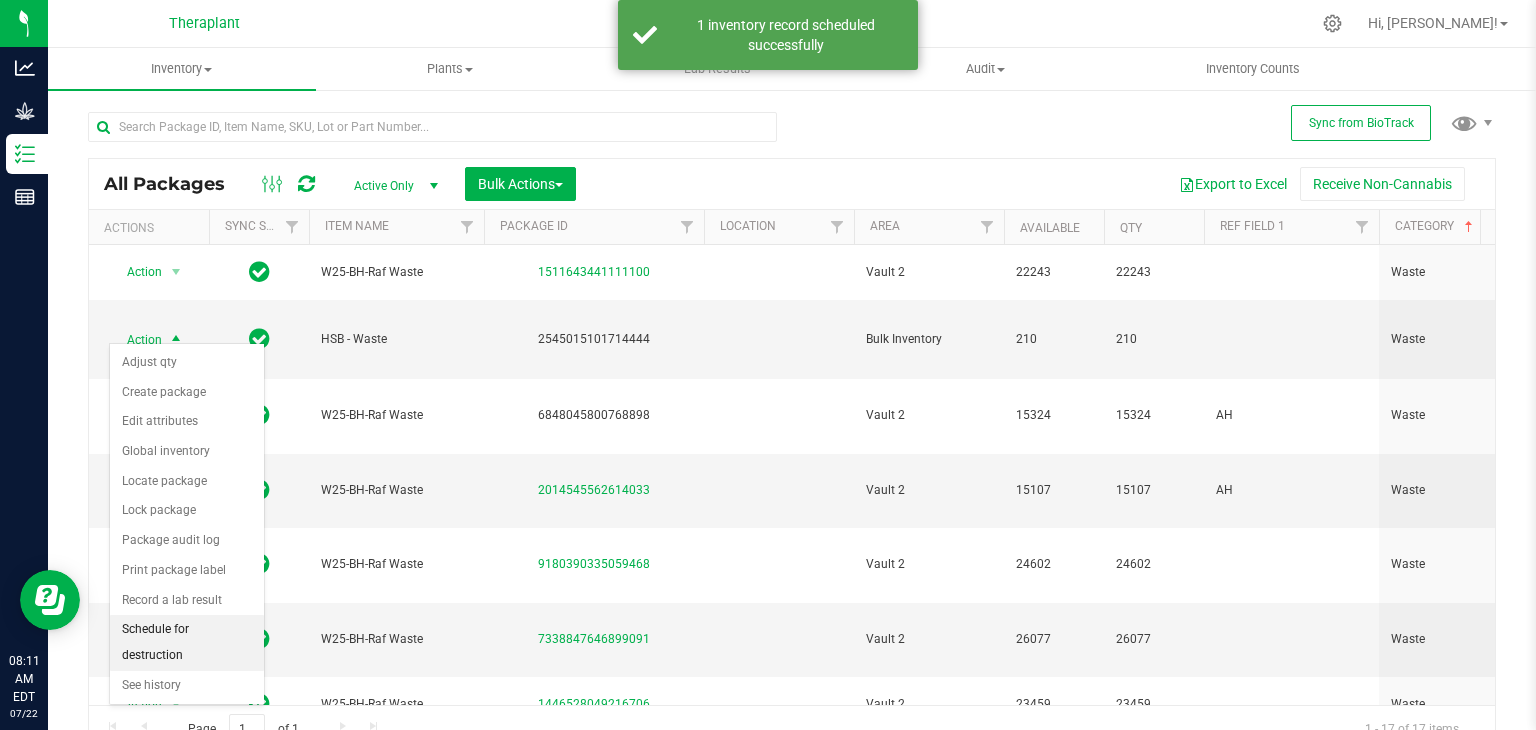 click on "Schedule for destruction" at bounding box center [187, 642] 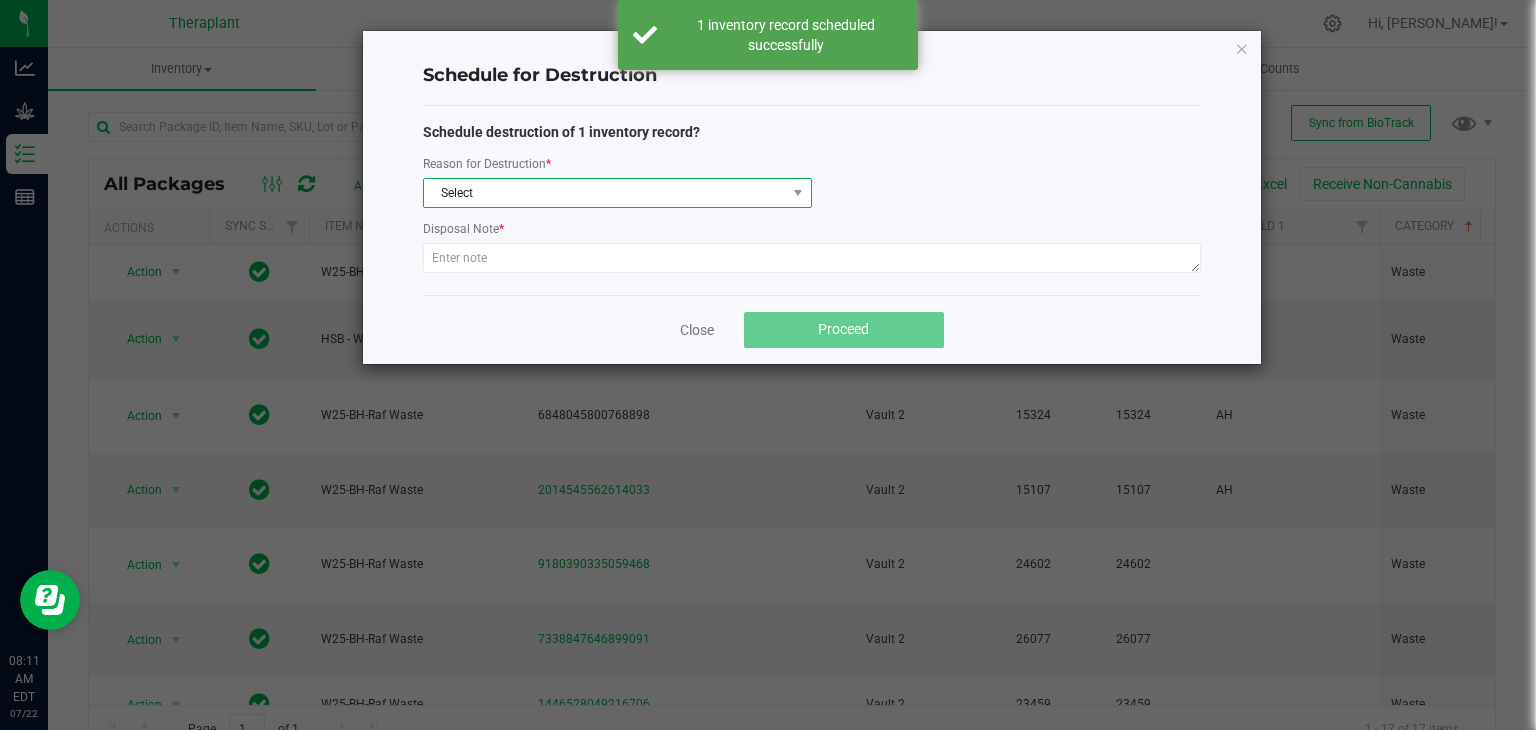click on "Select" at bounding box center (605, 193) 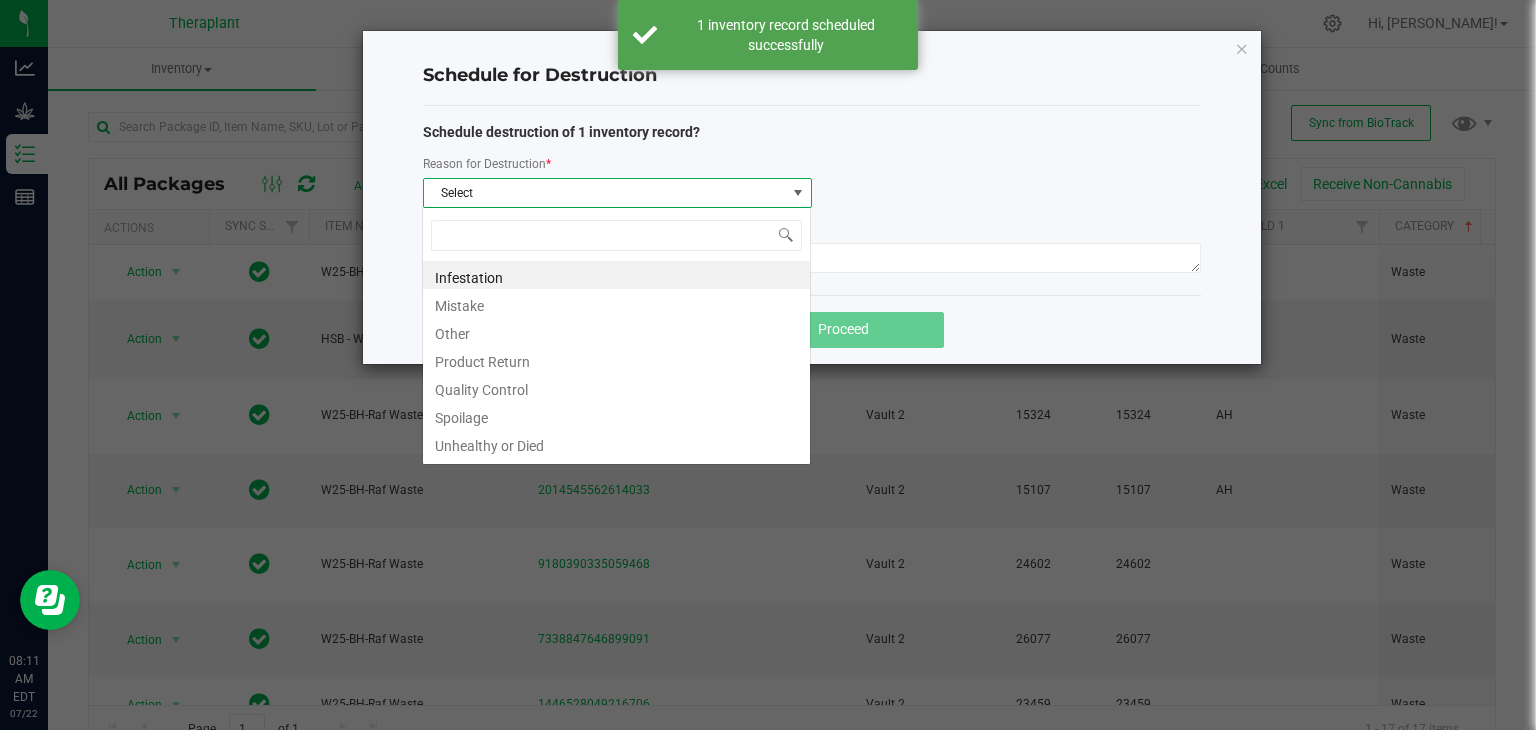 scroll, scrollTop: 99970, scrollLeft: 99610, axis: both 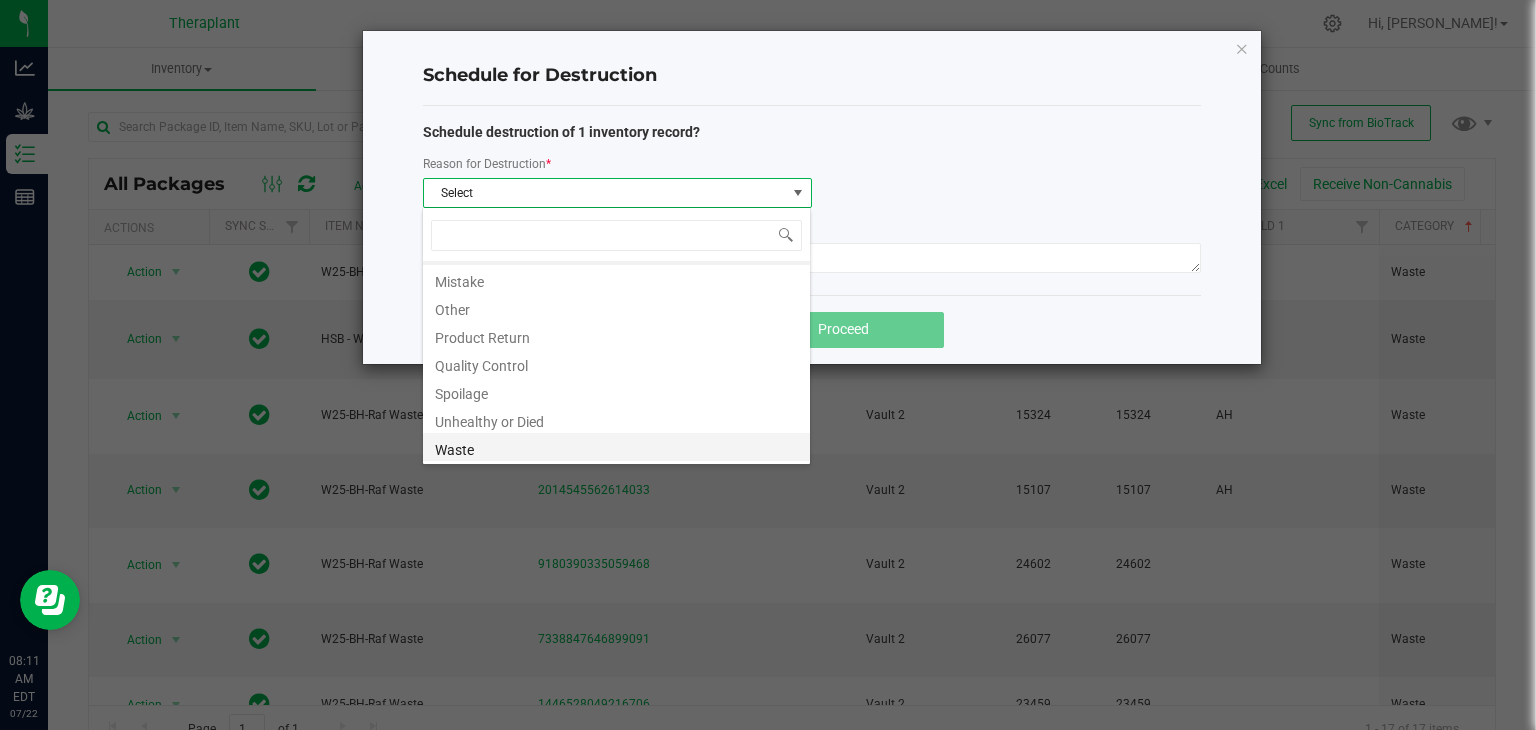 click on "Waste" at bounding box center (616, 447) 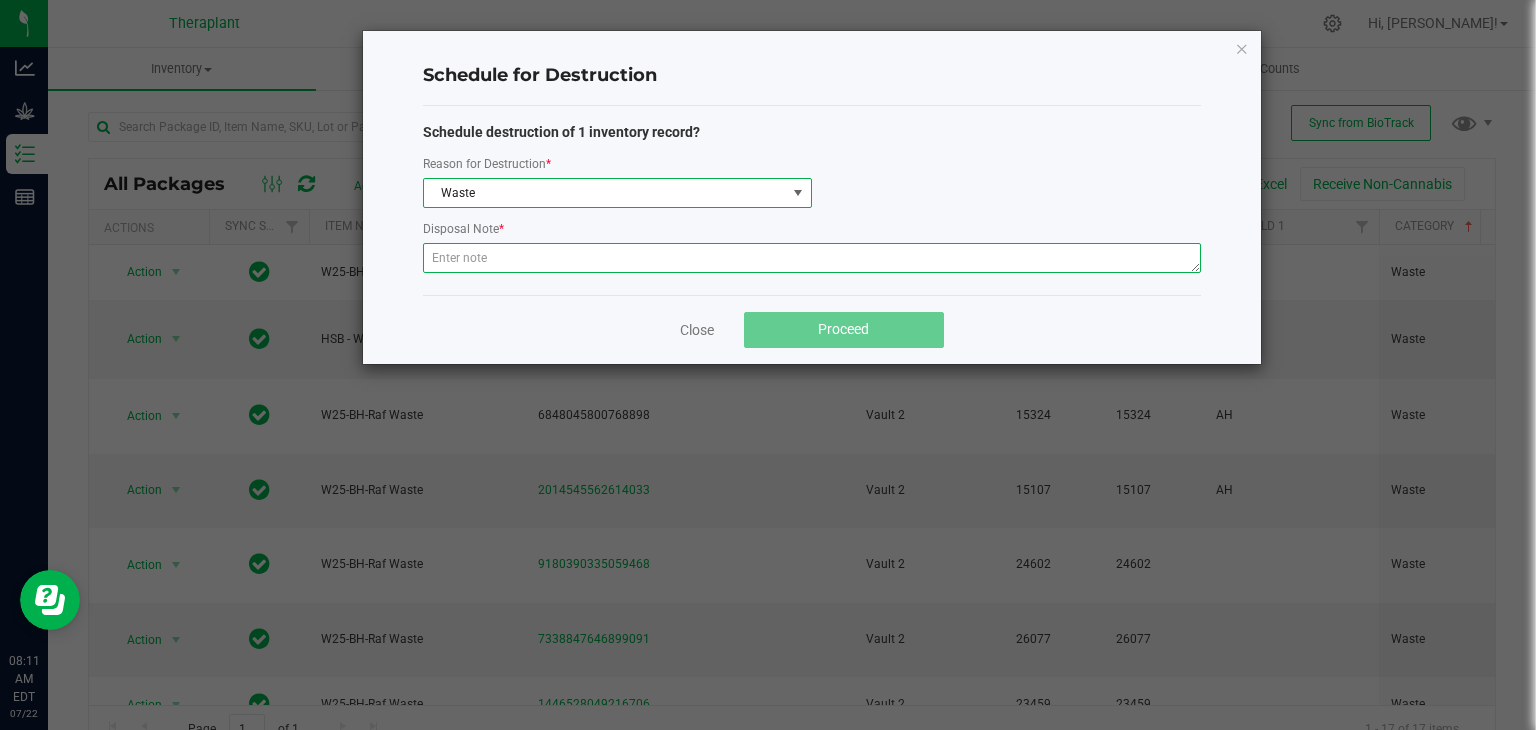 click at bounding box center [812, 258] 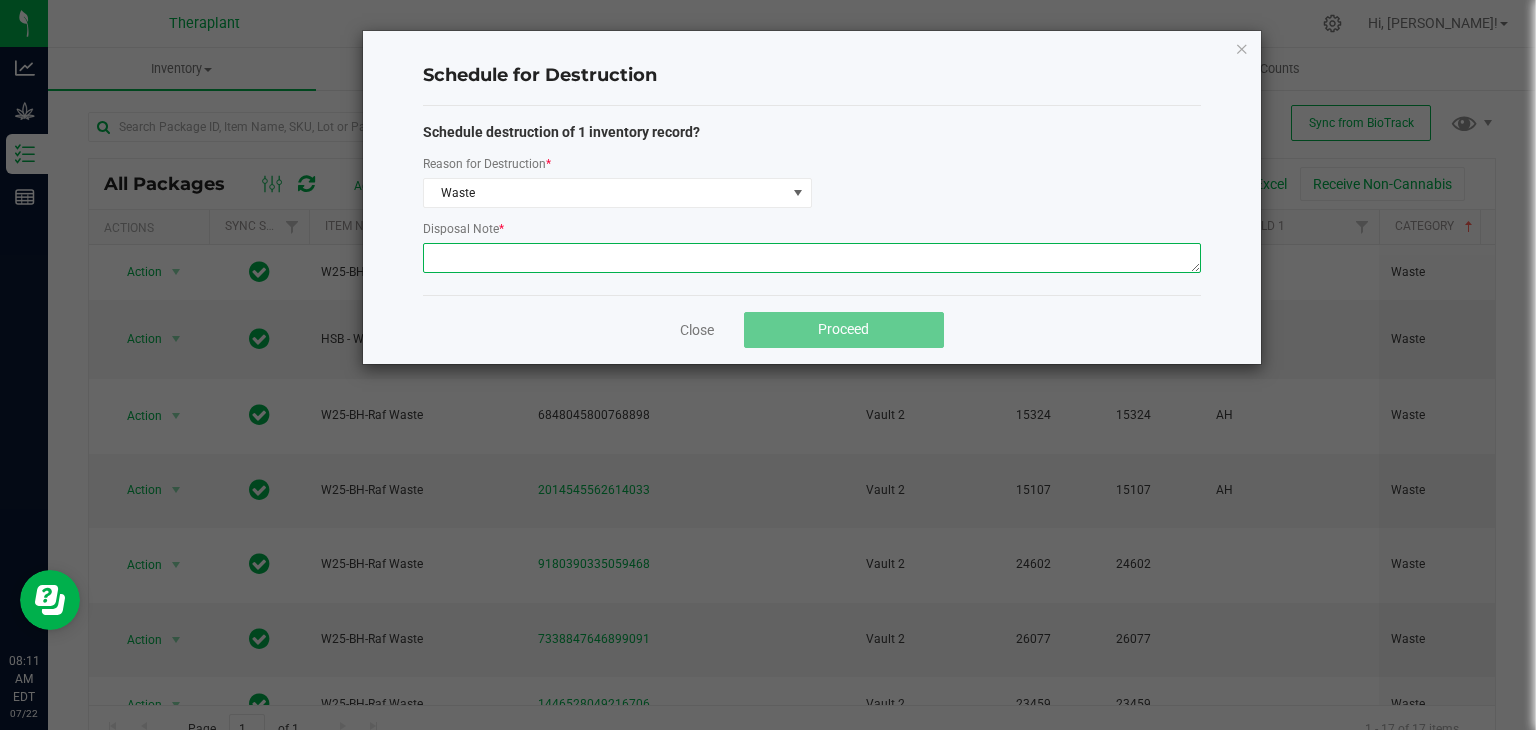 paste on "Post Harvest floor waste" 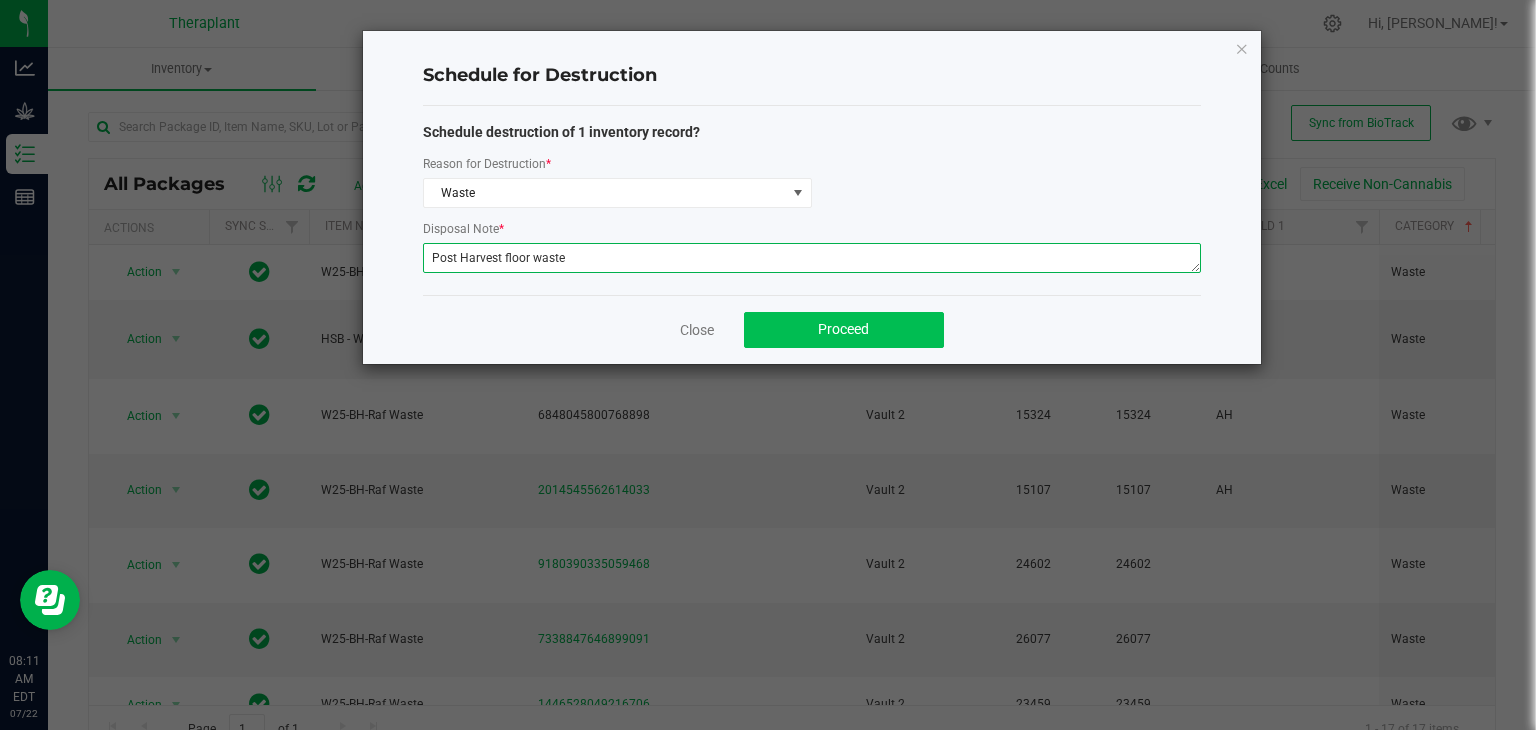 type on "Post Harvest floor waste" 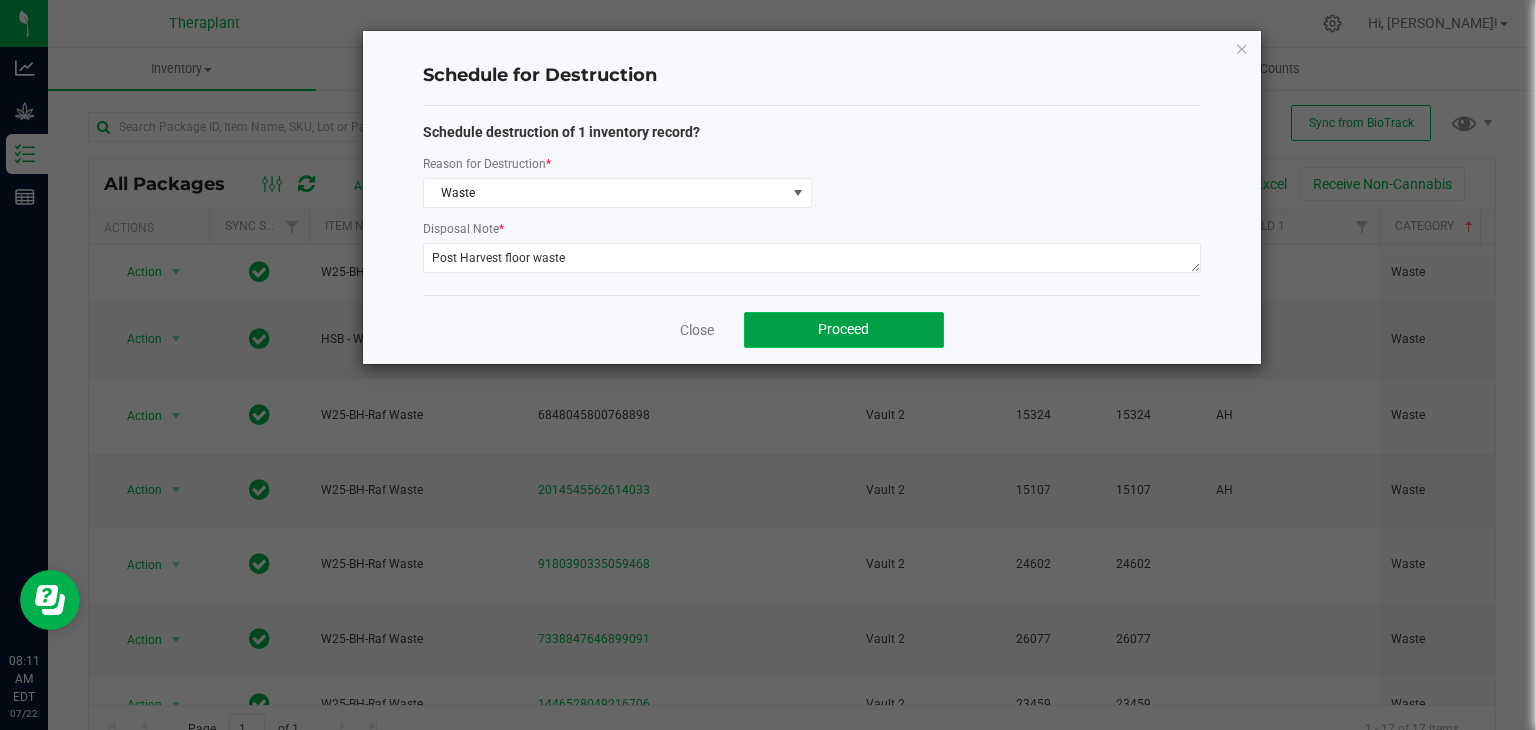 click on "Proceed" 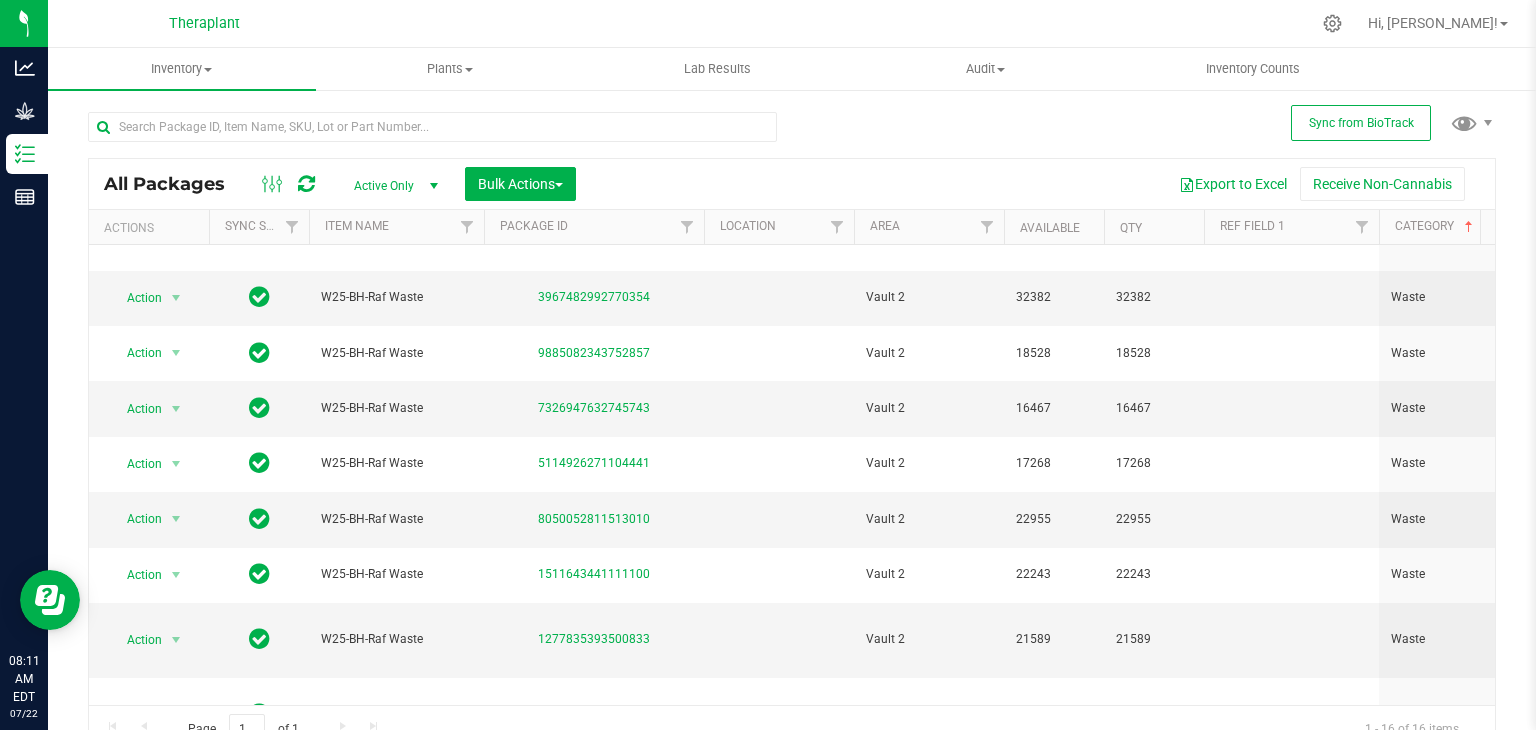 scroll, scrollTop: 302, scrollLeft: 0, axis: vertical 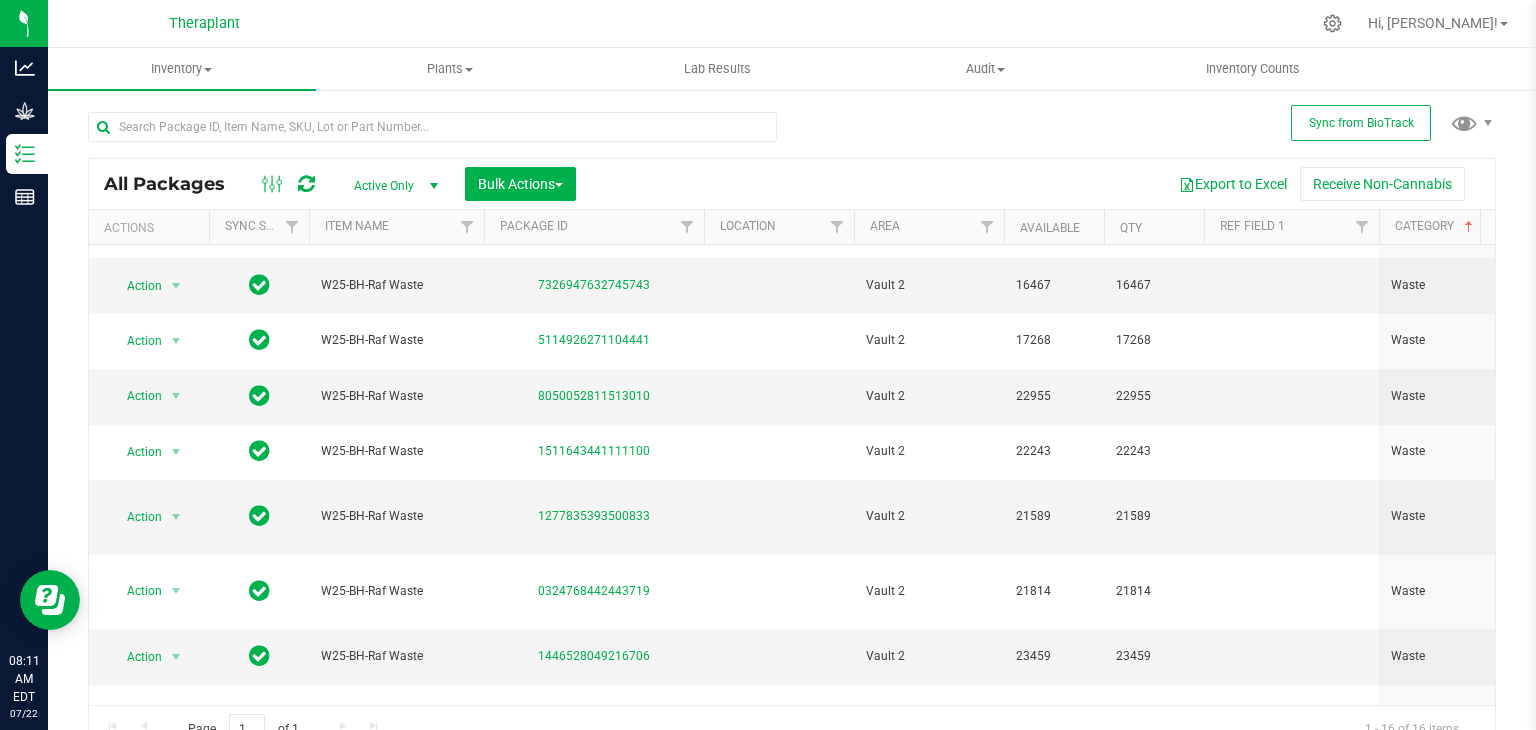 click on "Active Only" at bounding box center (392, 186) 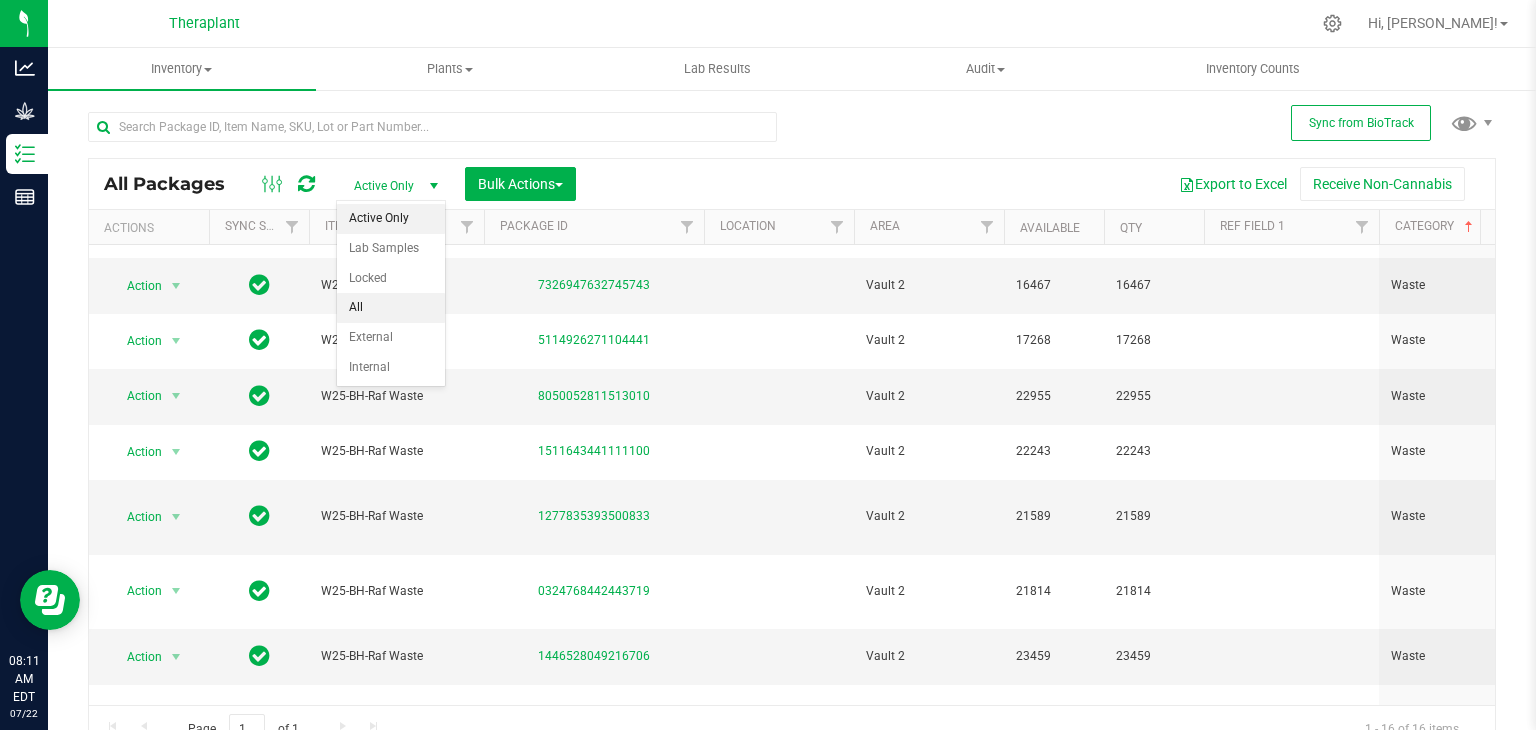 click on "All" at bounding box center [391, 308] 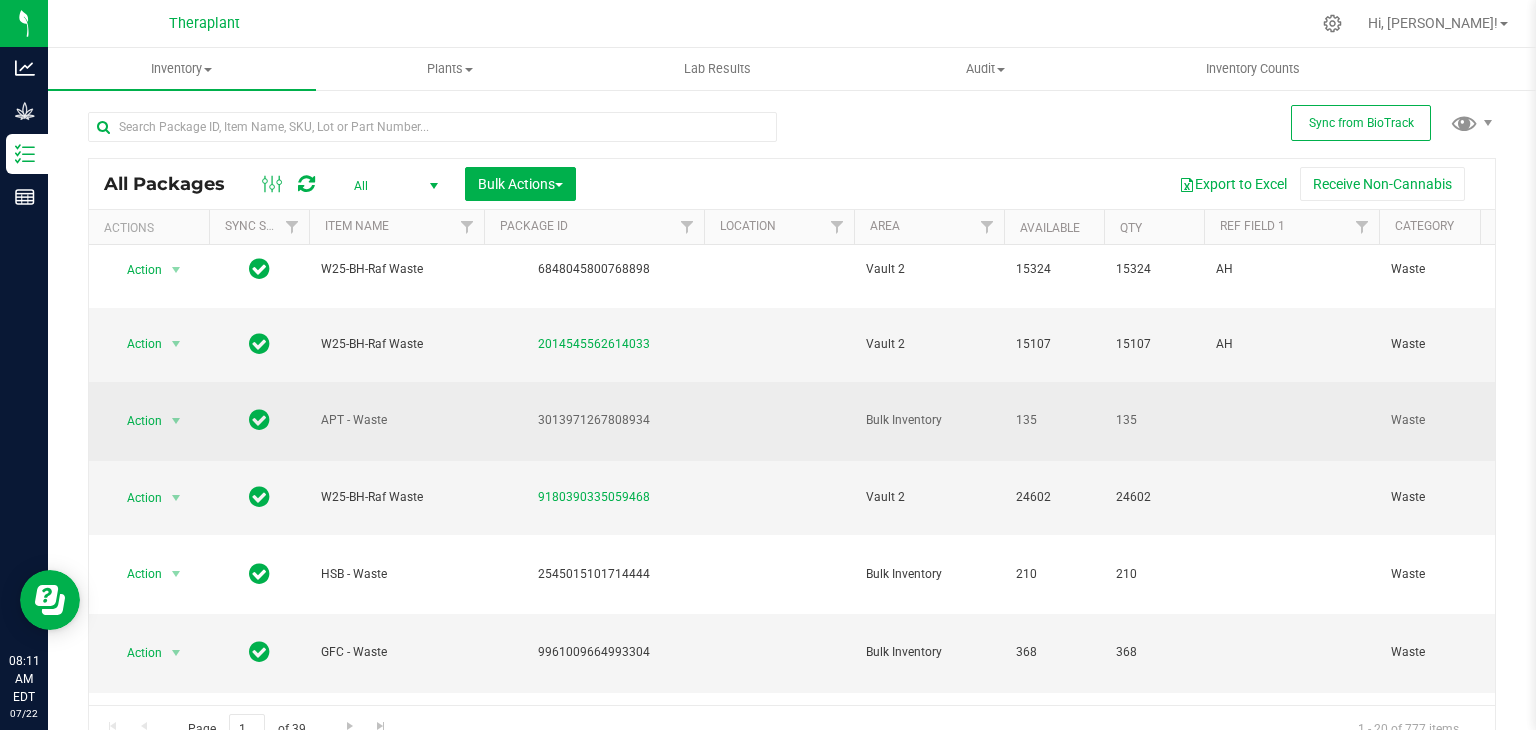 scroll, scrollTop: 0, scrollLeft: 0, axis: both 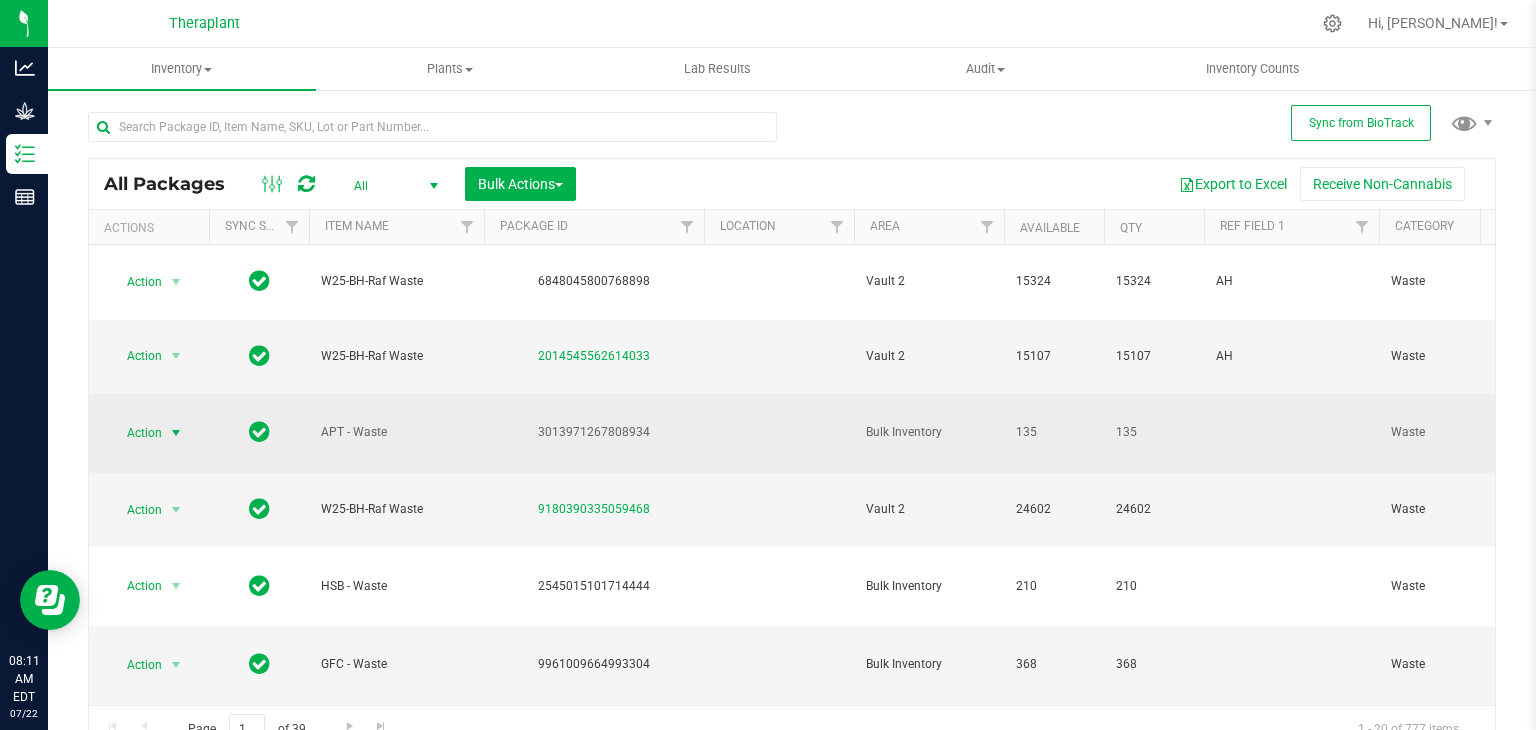 click at bounding box center [176, 433] 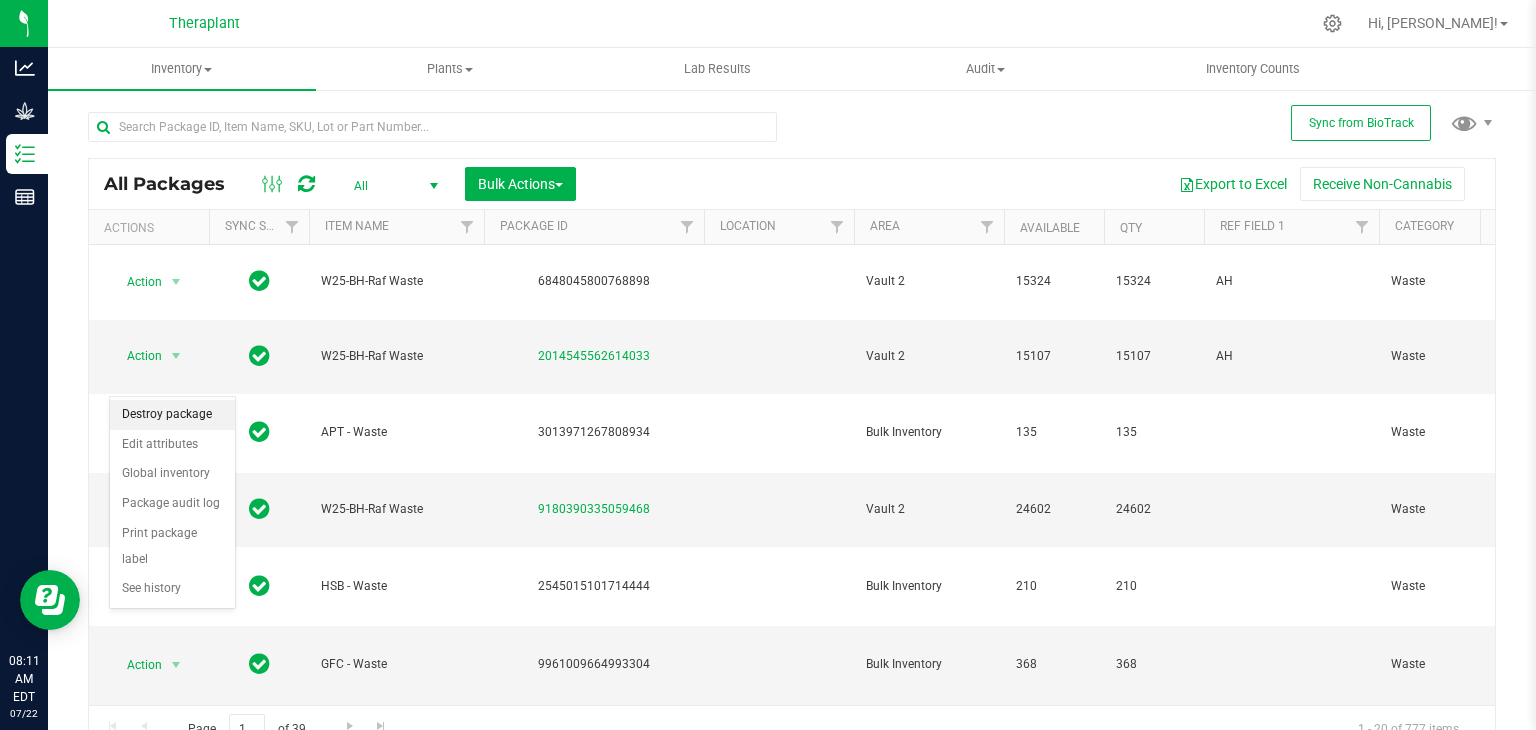 click on "Destroy package" at bounding box center [172, 415] 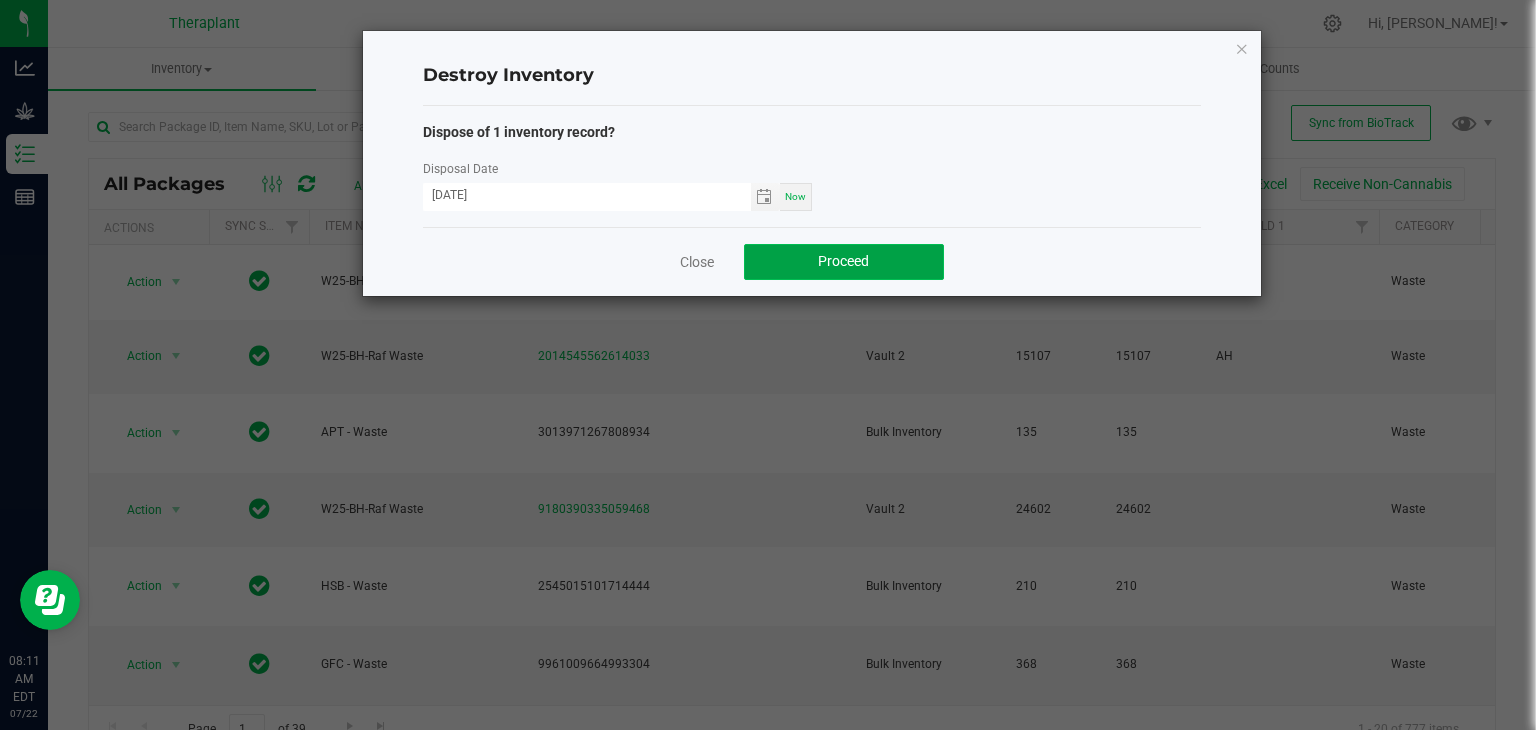 click on "Proceed" 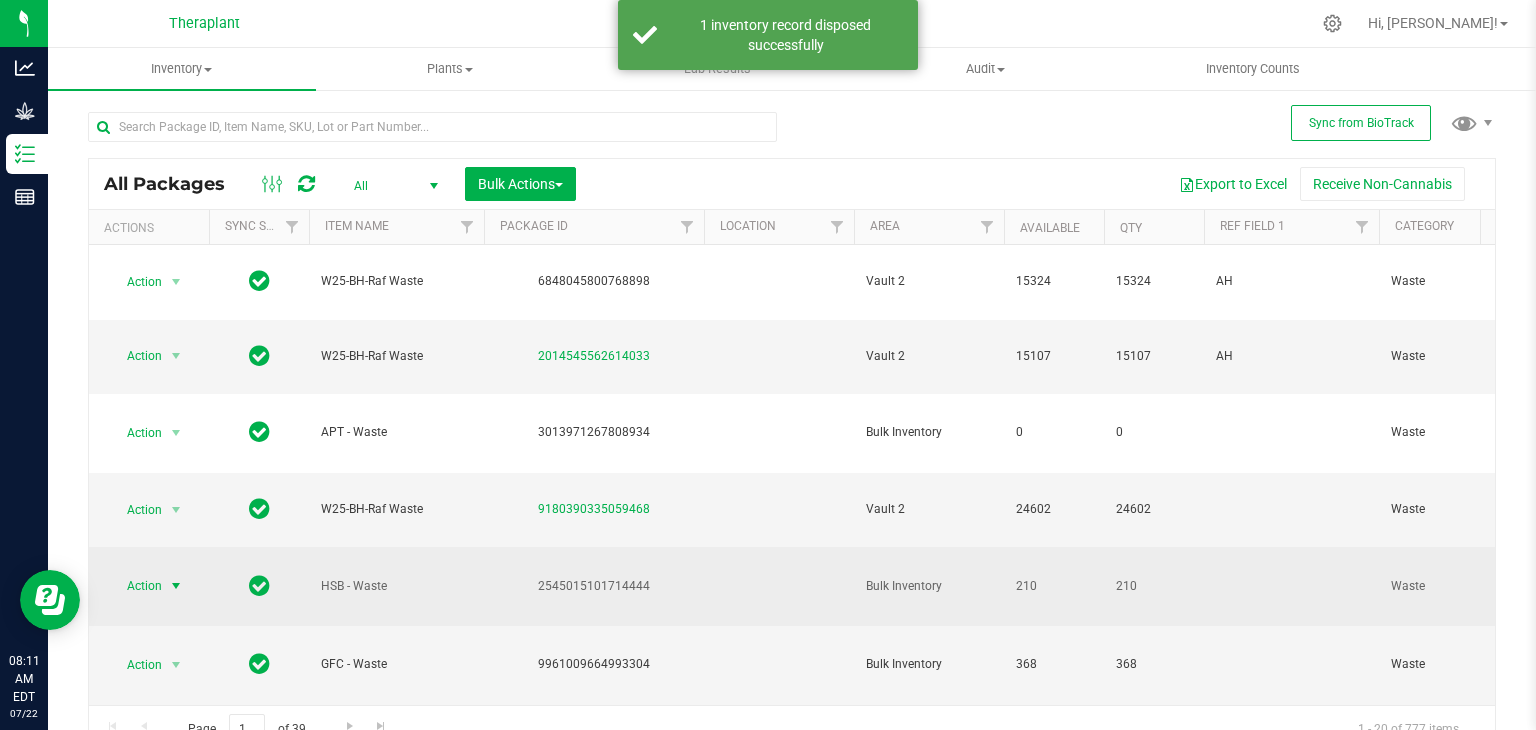 click at bounding box center [176, 586] 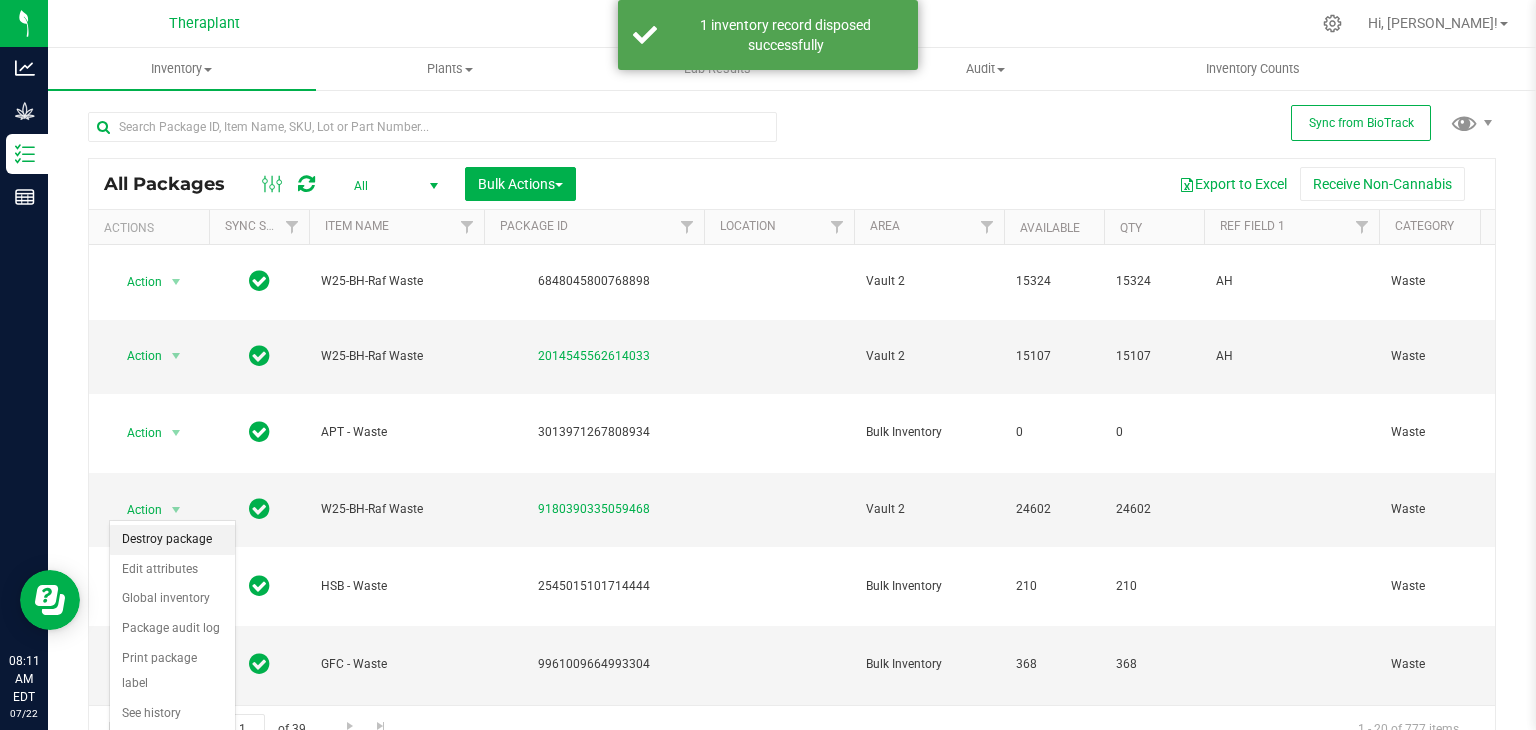 click on "Destroy package" at bounding box center [172, 540] 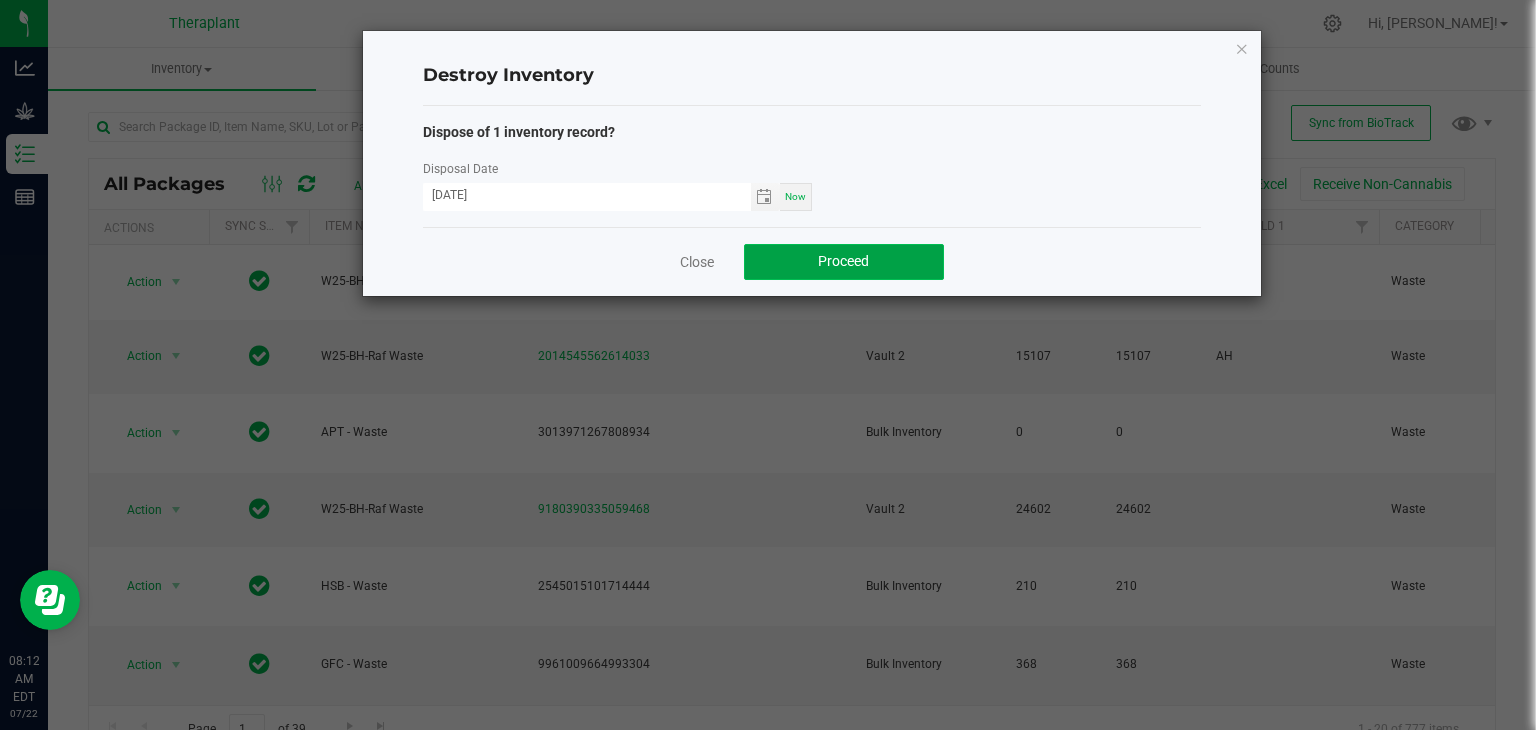 click on "Proceed" 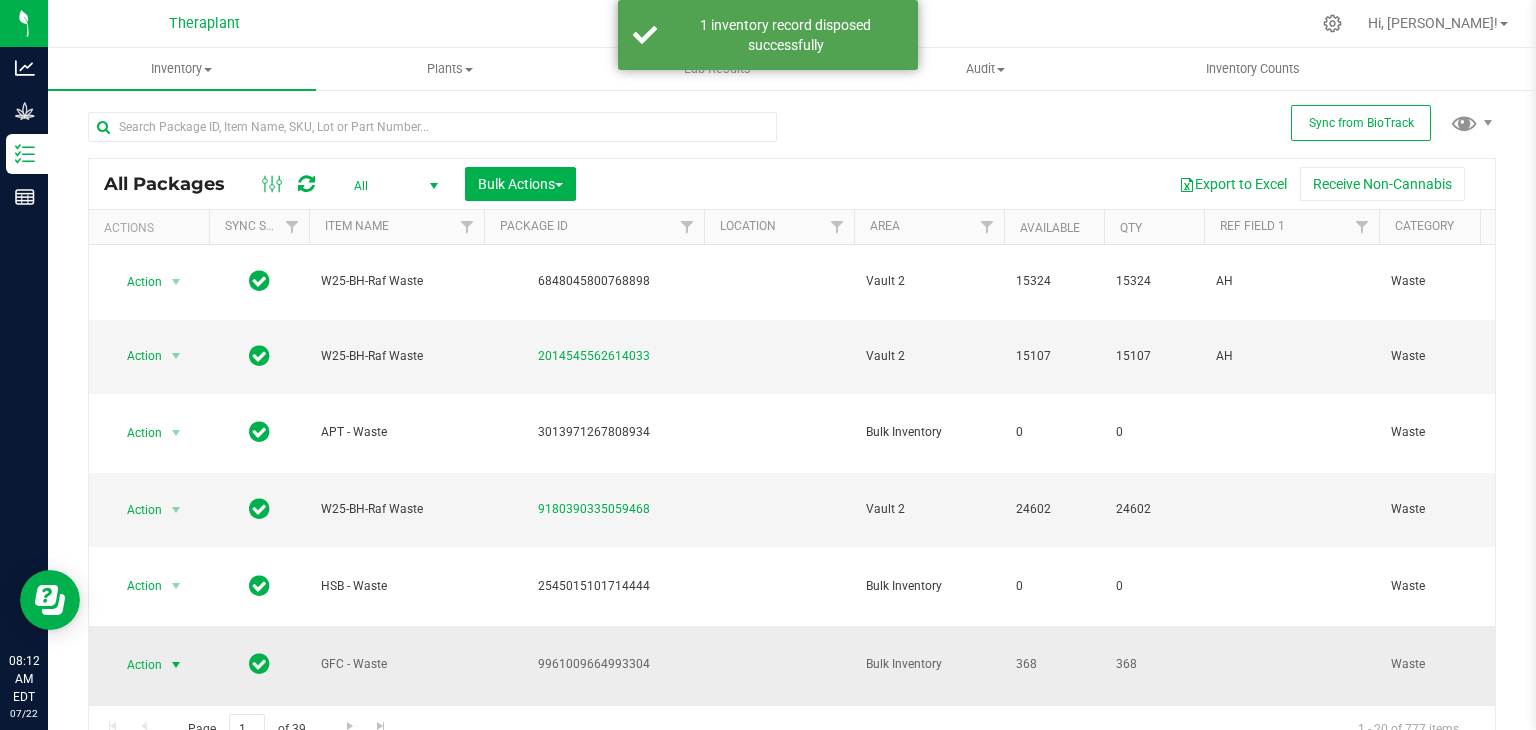 click at bounding box center [176, 665] 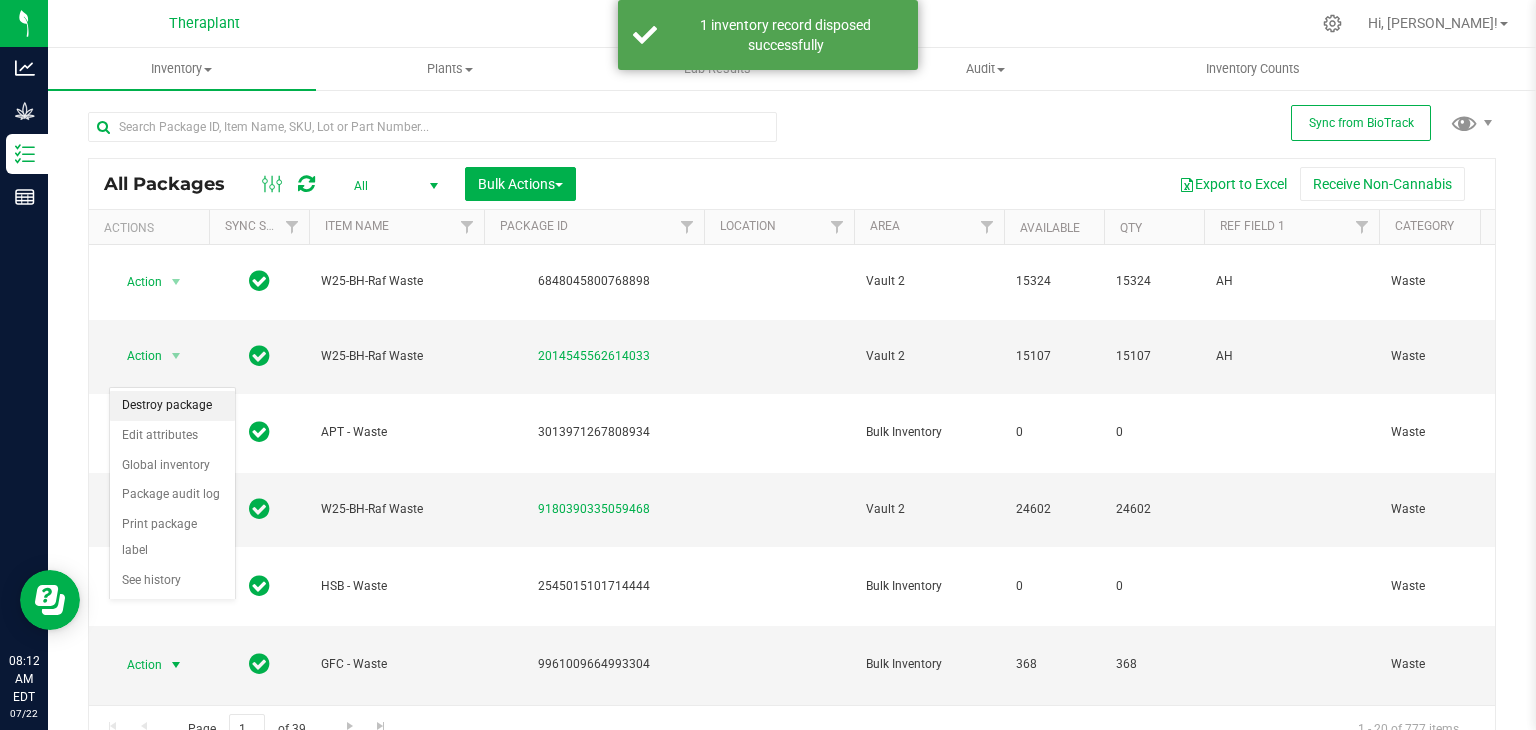 click on "Destroy package" at bounding box center [172, 406] 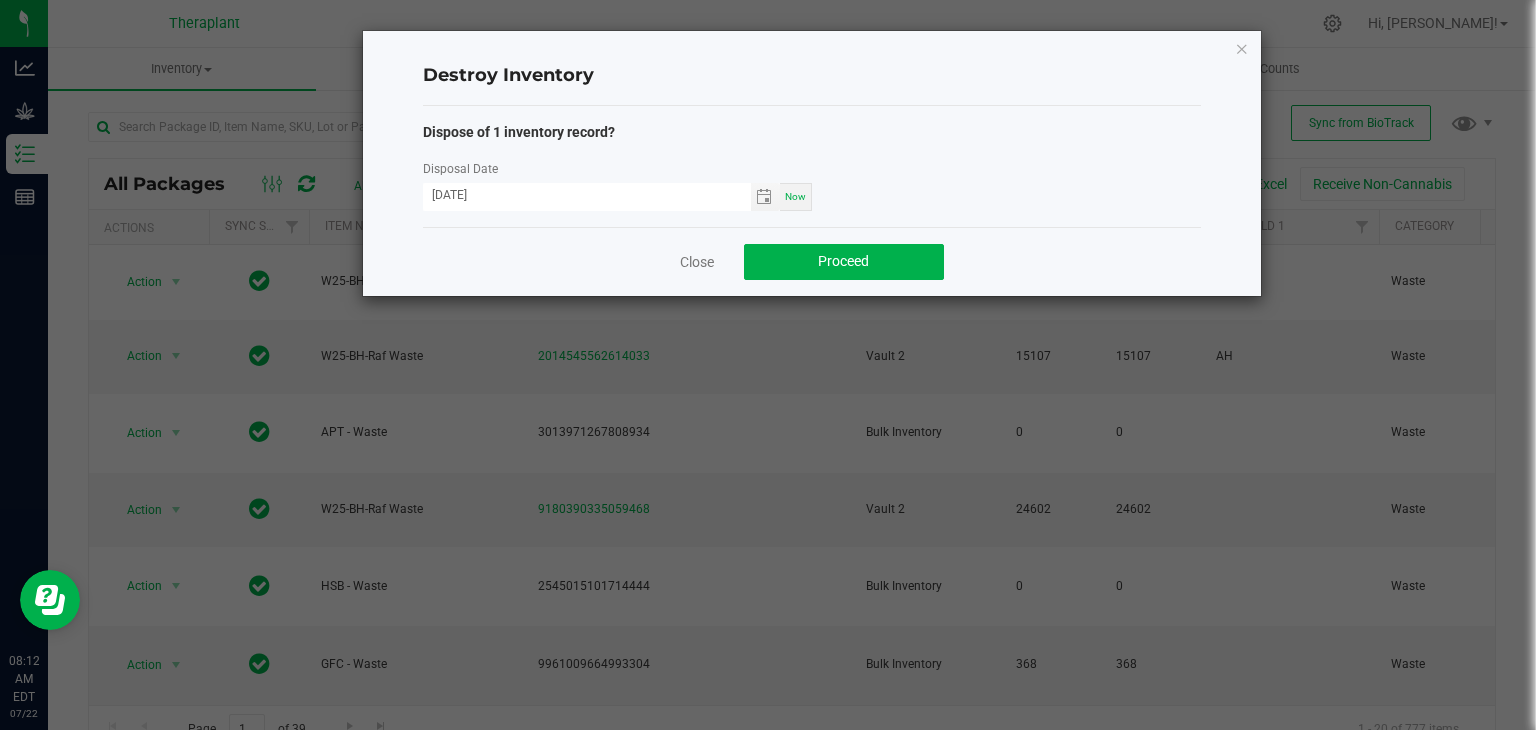 click on "Close   Proceed" 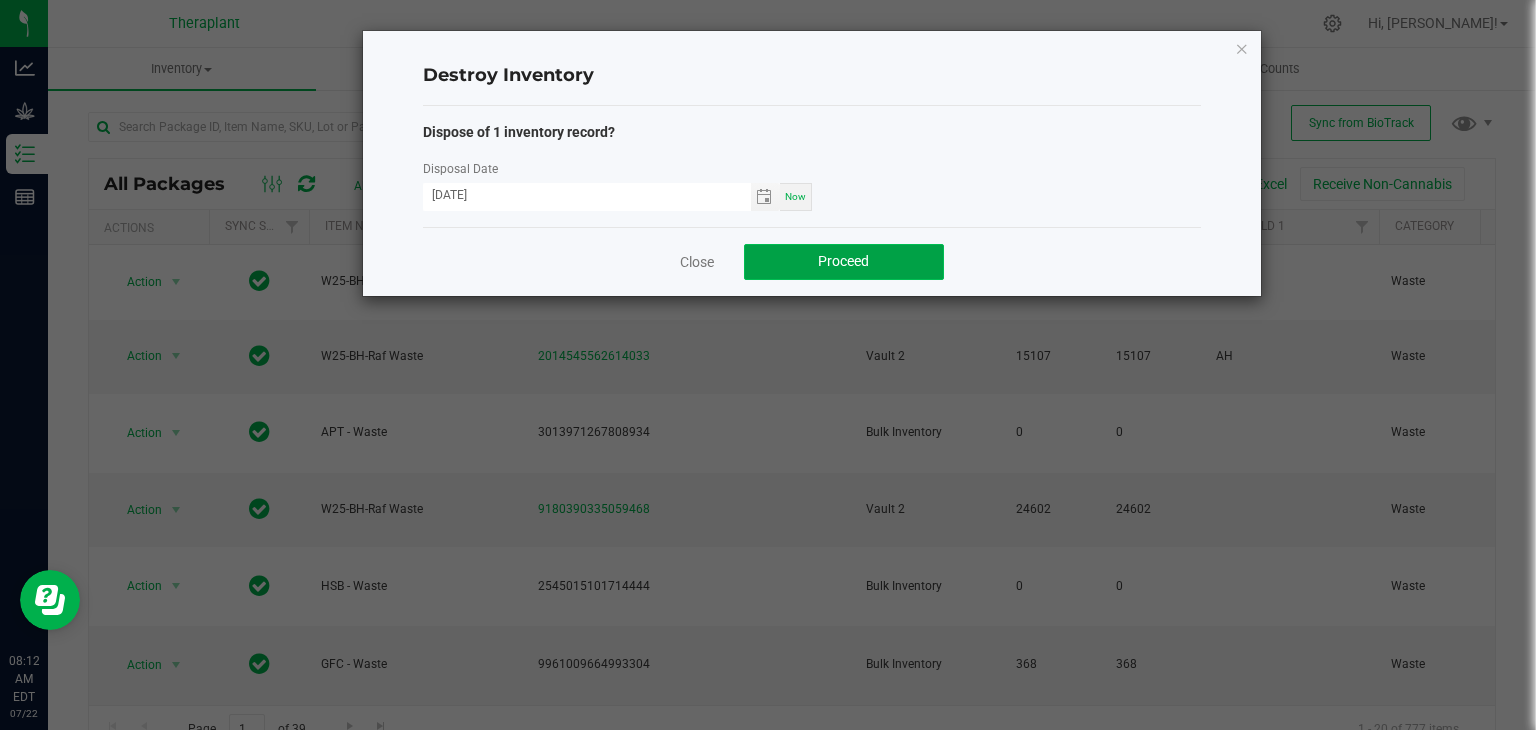 click on "Proceed" 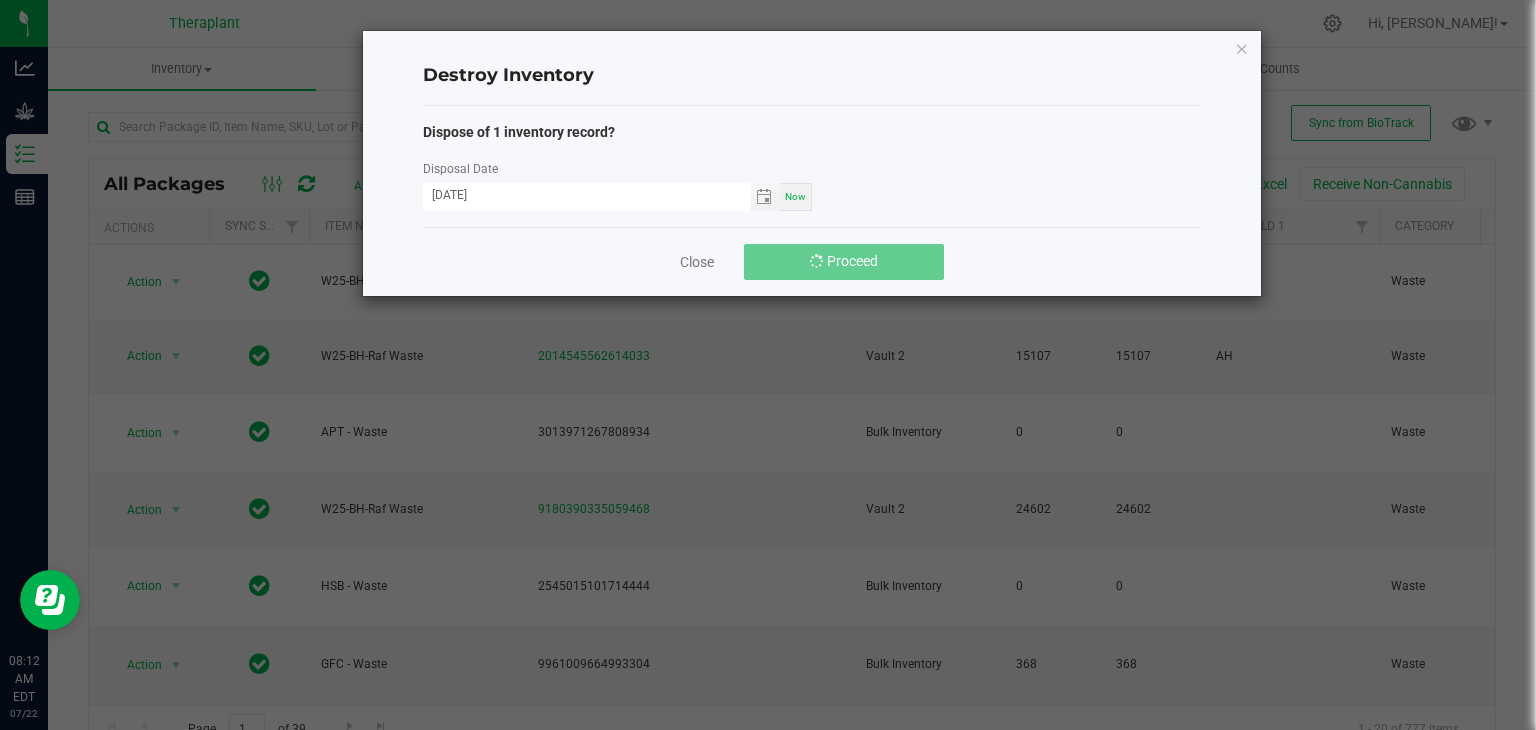 drag, startPoint x: 580, startPoint y: 401, endPoint x: 478, endPoint y: 474, distance: 125.43126 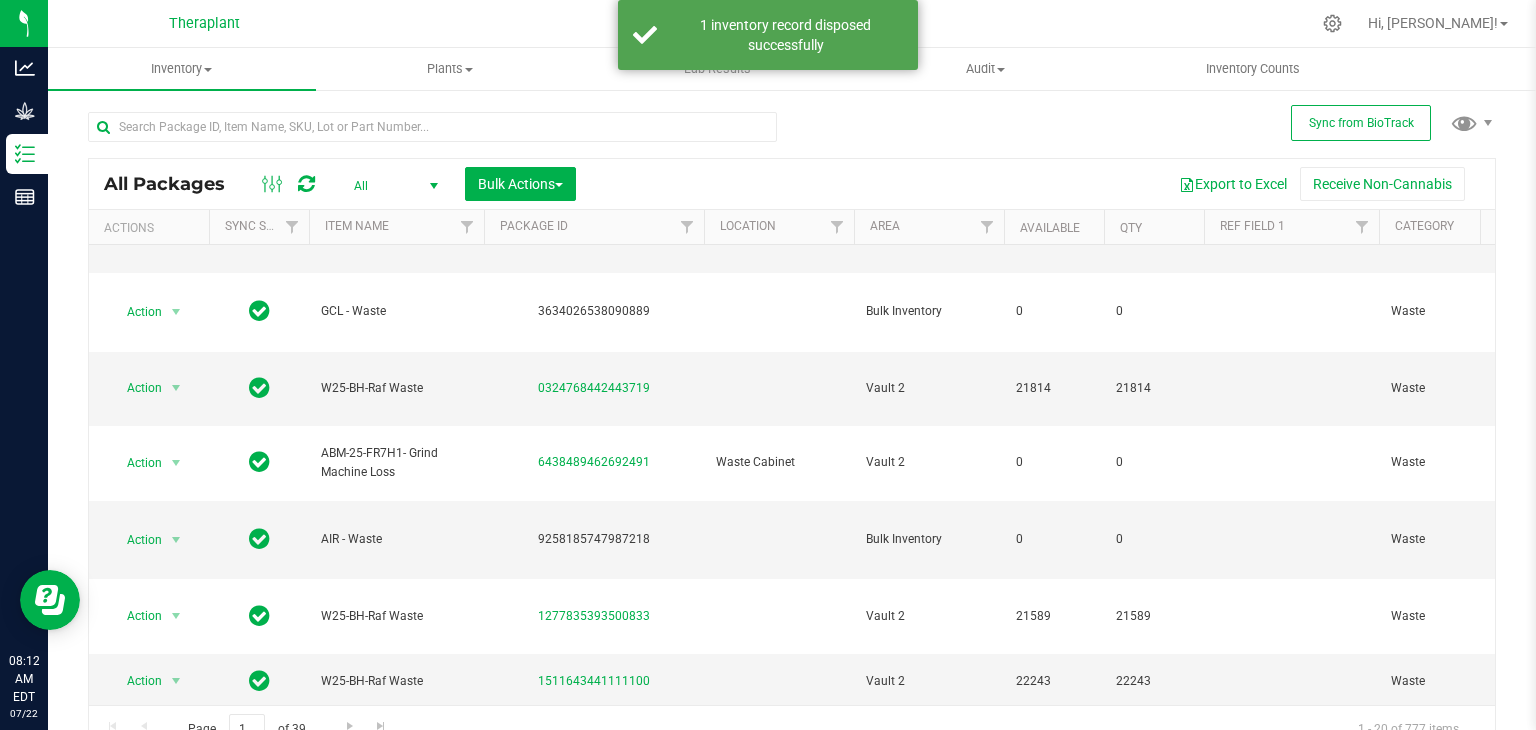 scroll, scrollTop: 640, scrollLeft: 8, axis: both 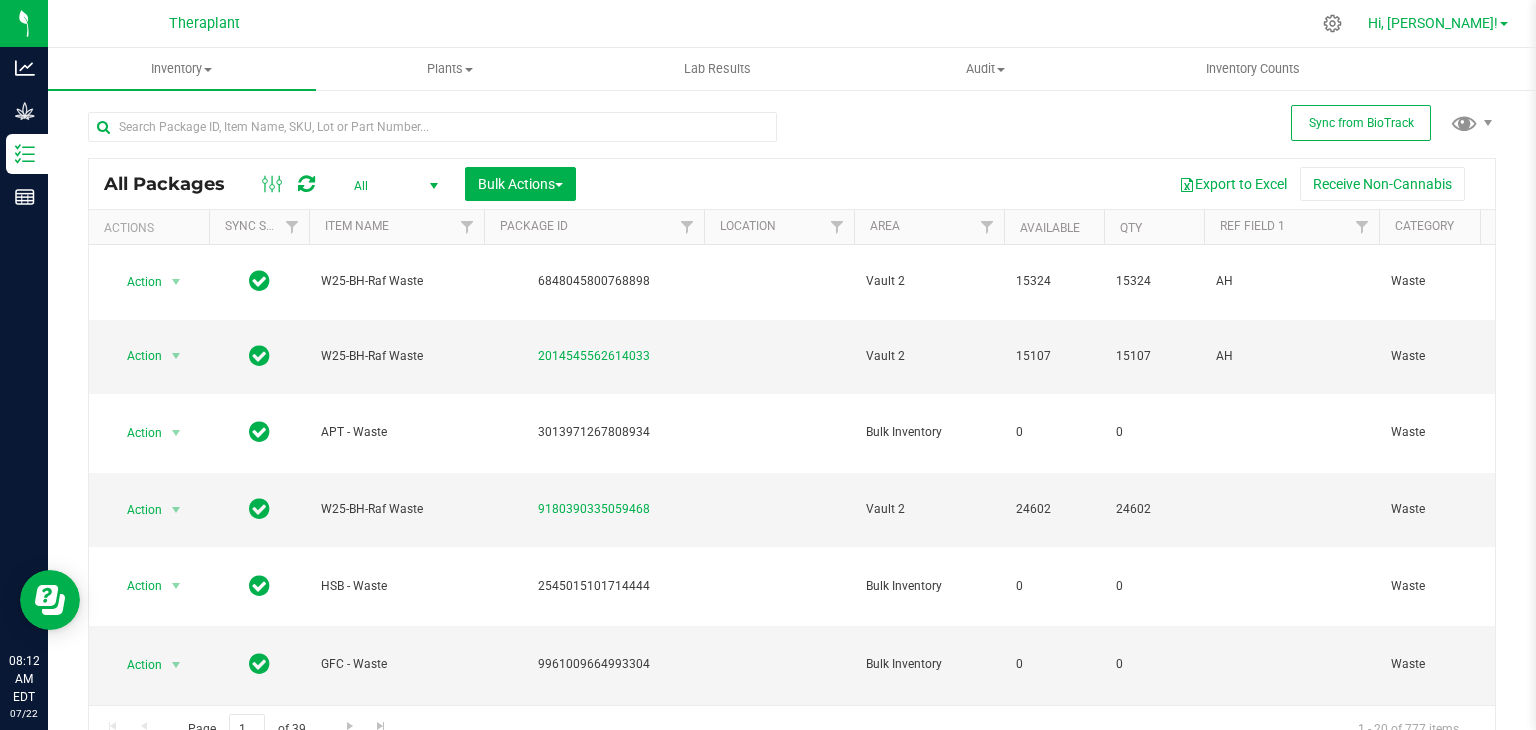 click on "Hi, [PERSON_NAME]!" at bounding box center (1433, 23) 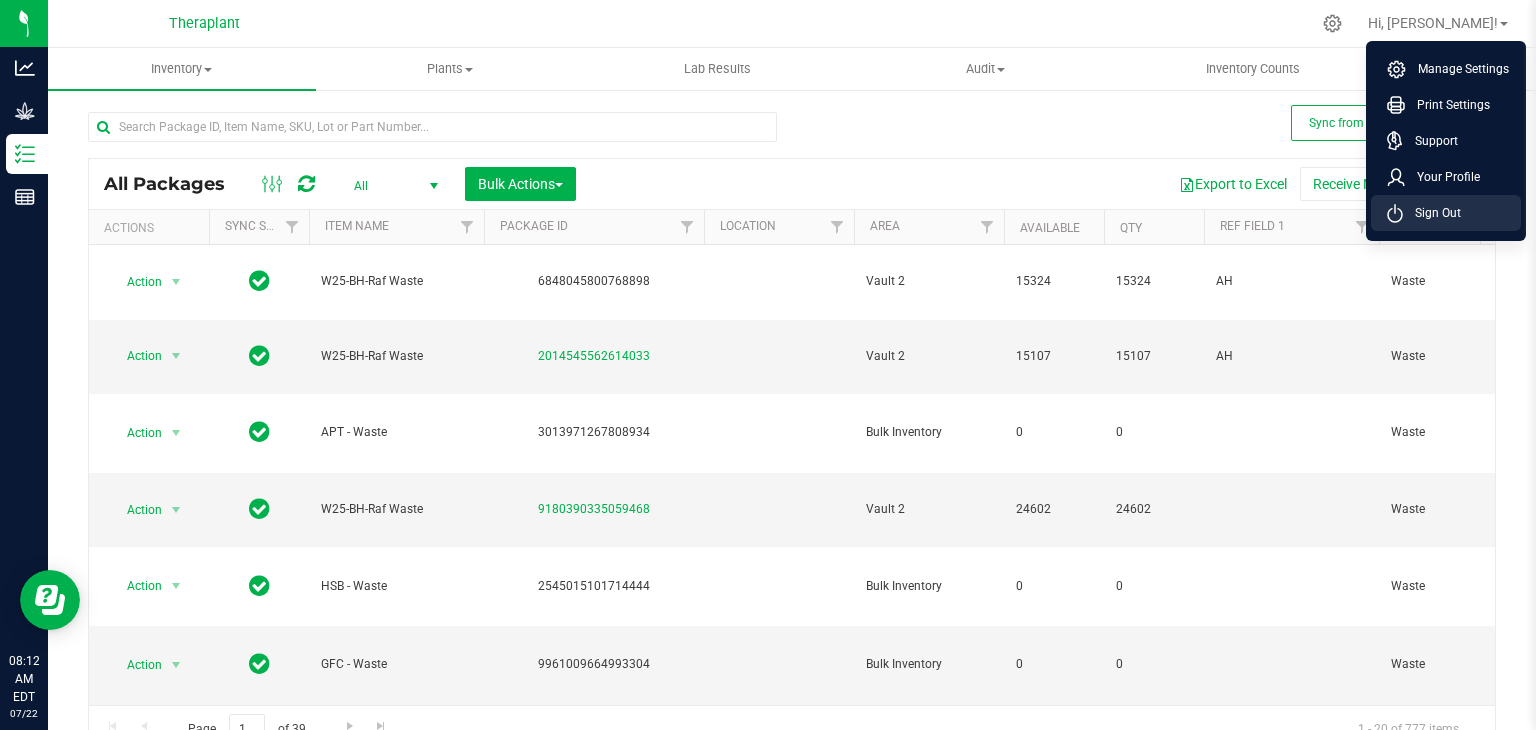 click on "Sign Out" at bounding box center (1432, 213) 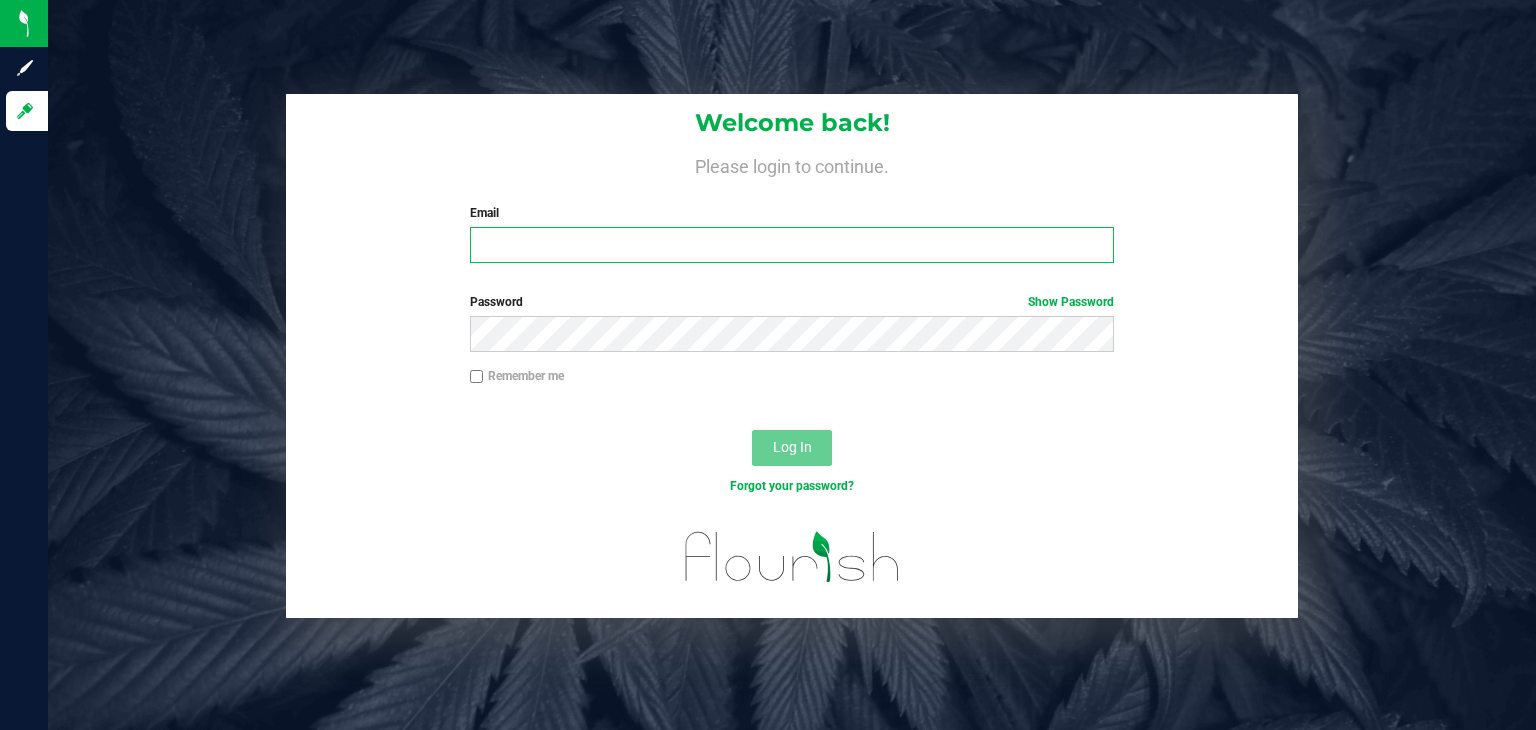 type on "[PERSON_NAME][EMAIL_ADDRESS][DOMAIN_NAME]" 